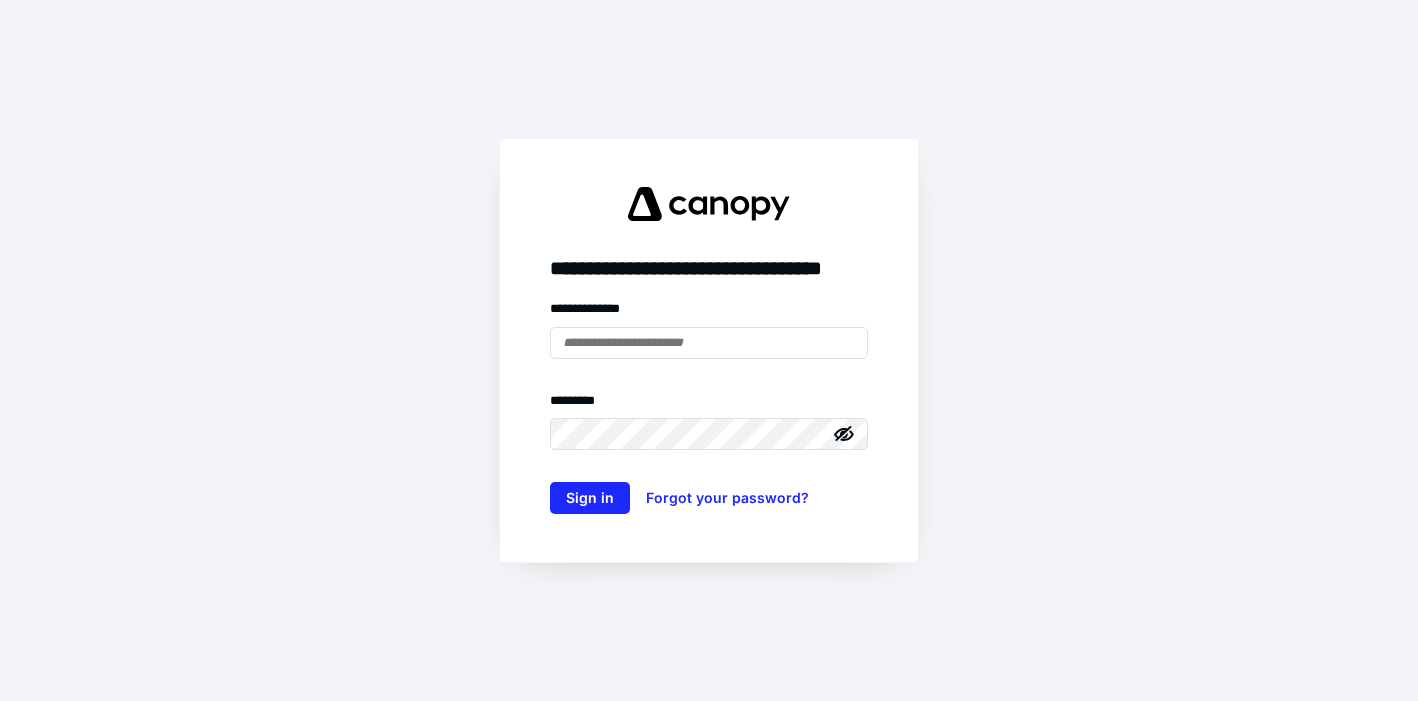 scroll, scrollTop: 0, scrollLeft: 0, axis: both 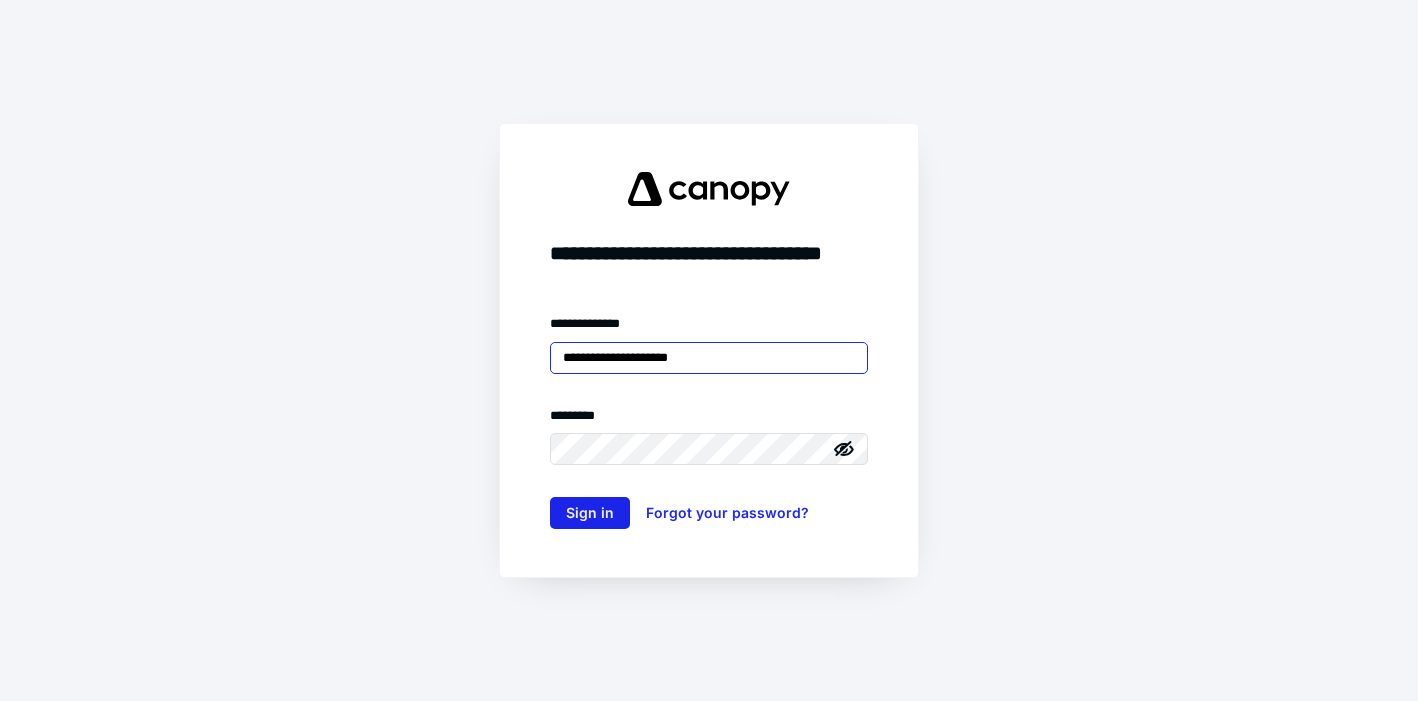 type on "**********" 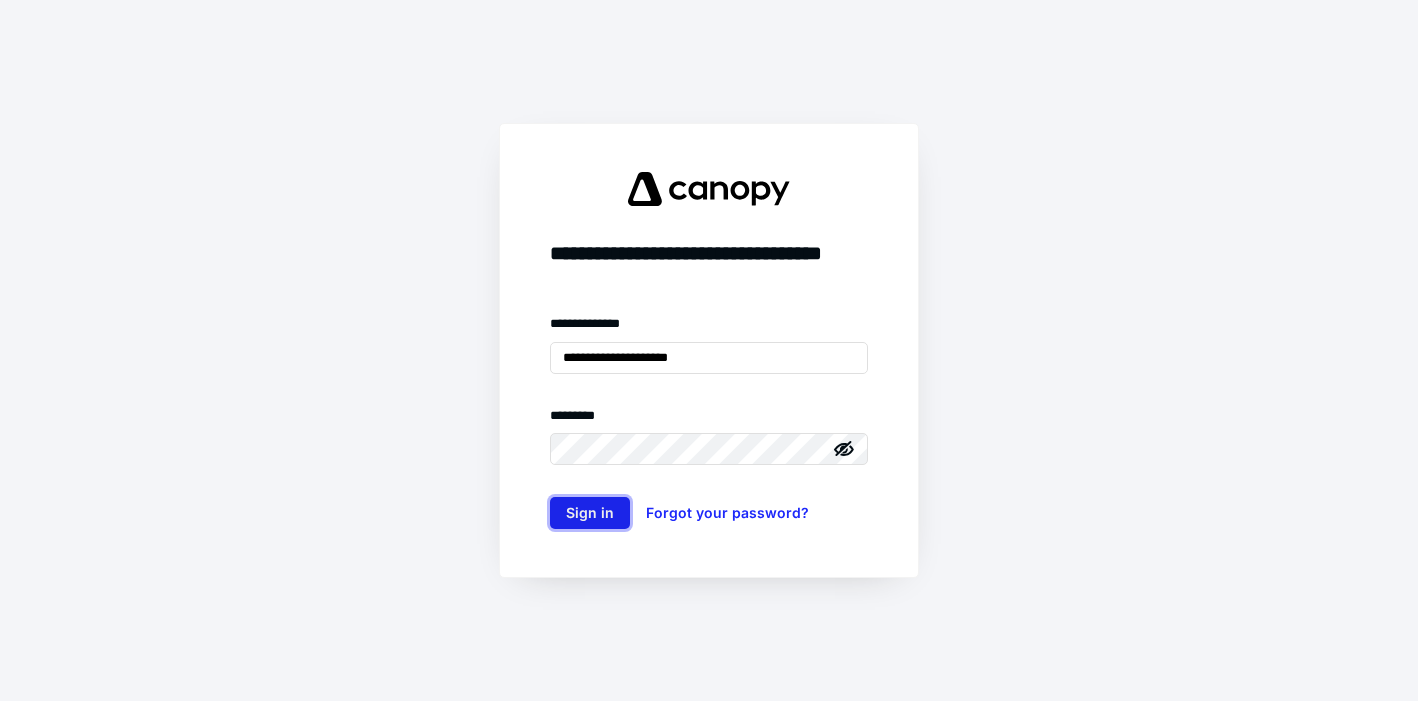 click on "Sign in" at bounding box center [590, 513] 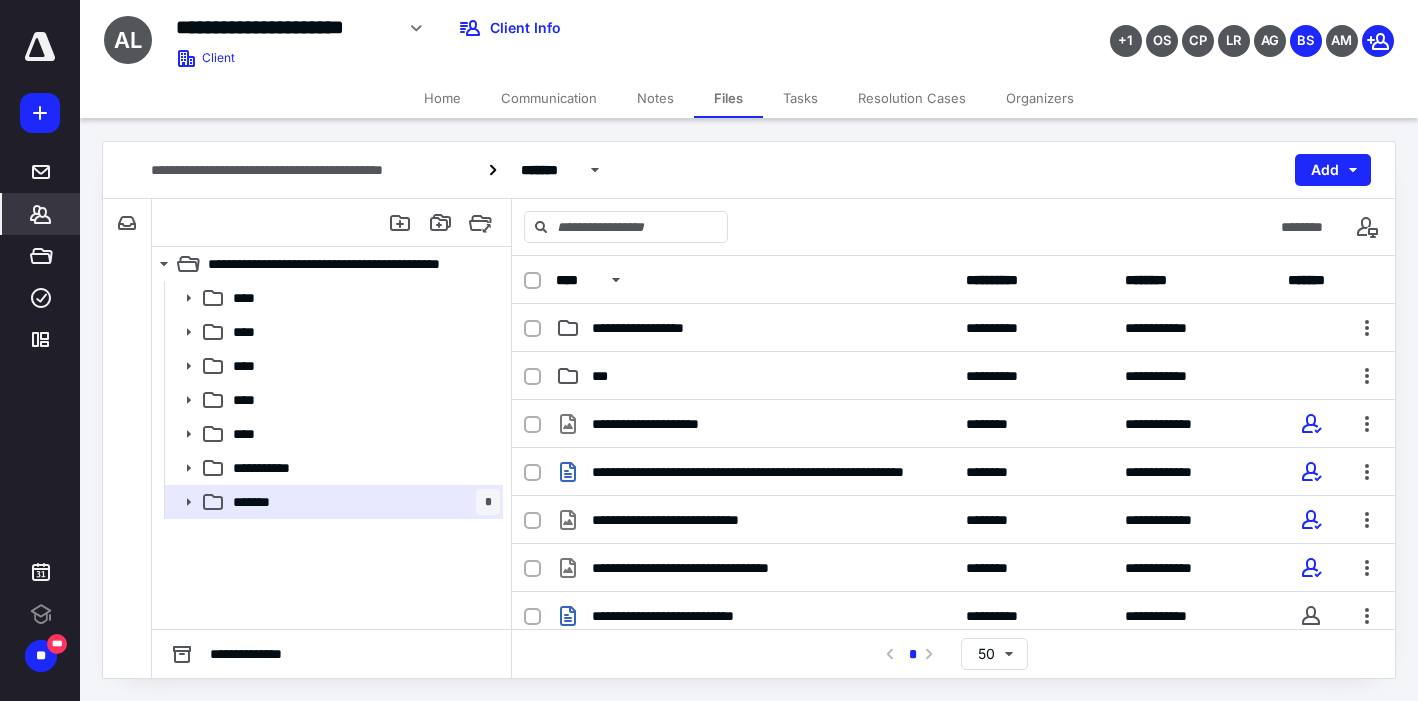 click 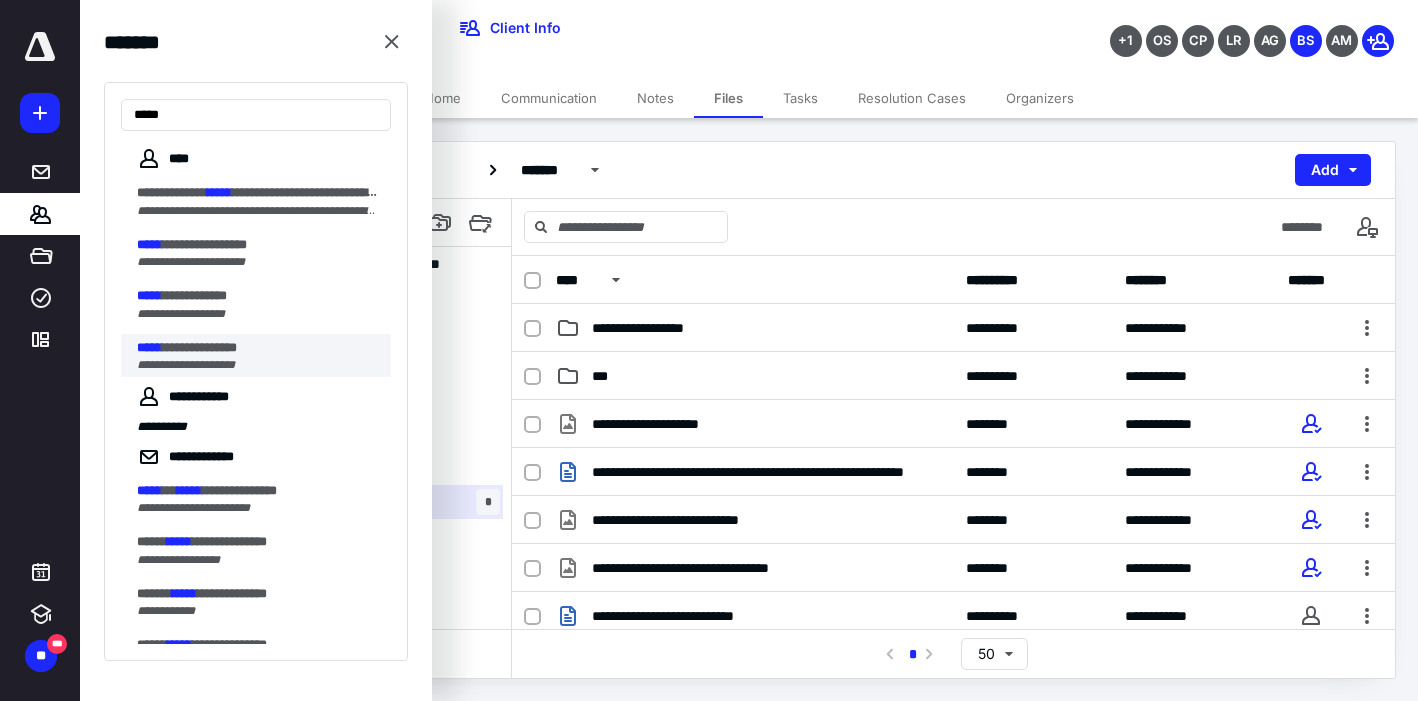 type on "*****" 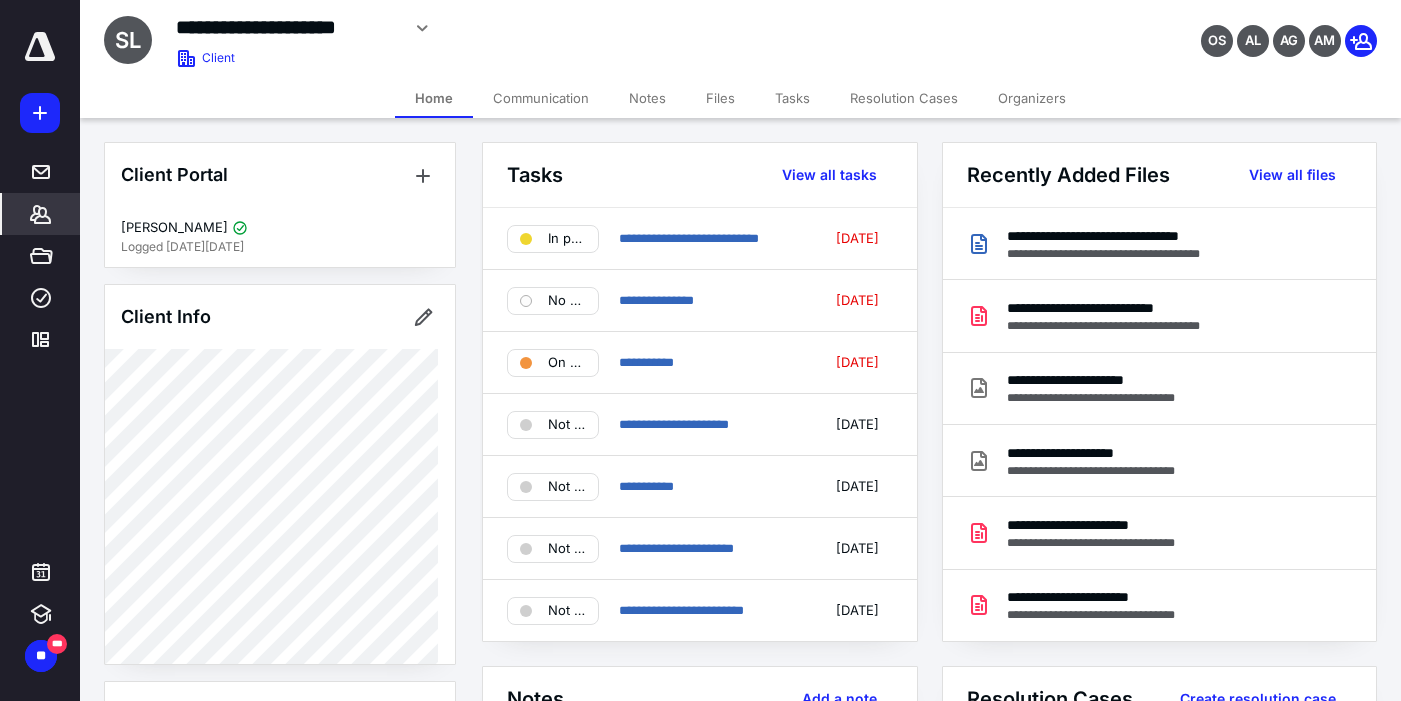 click on "Tasks" at bounding box center (792, 98) 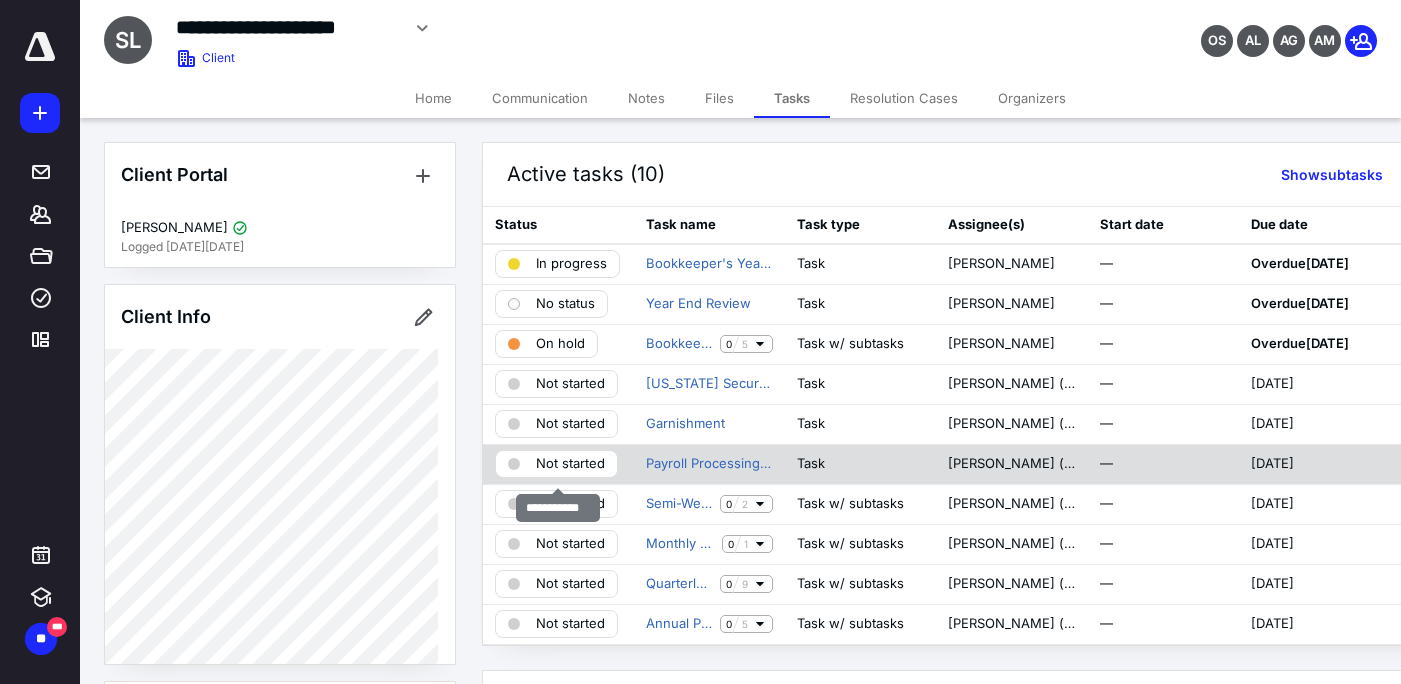 click on "Not started" at bounding box center [570, 464] 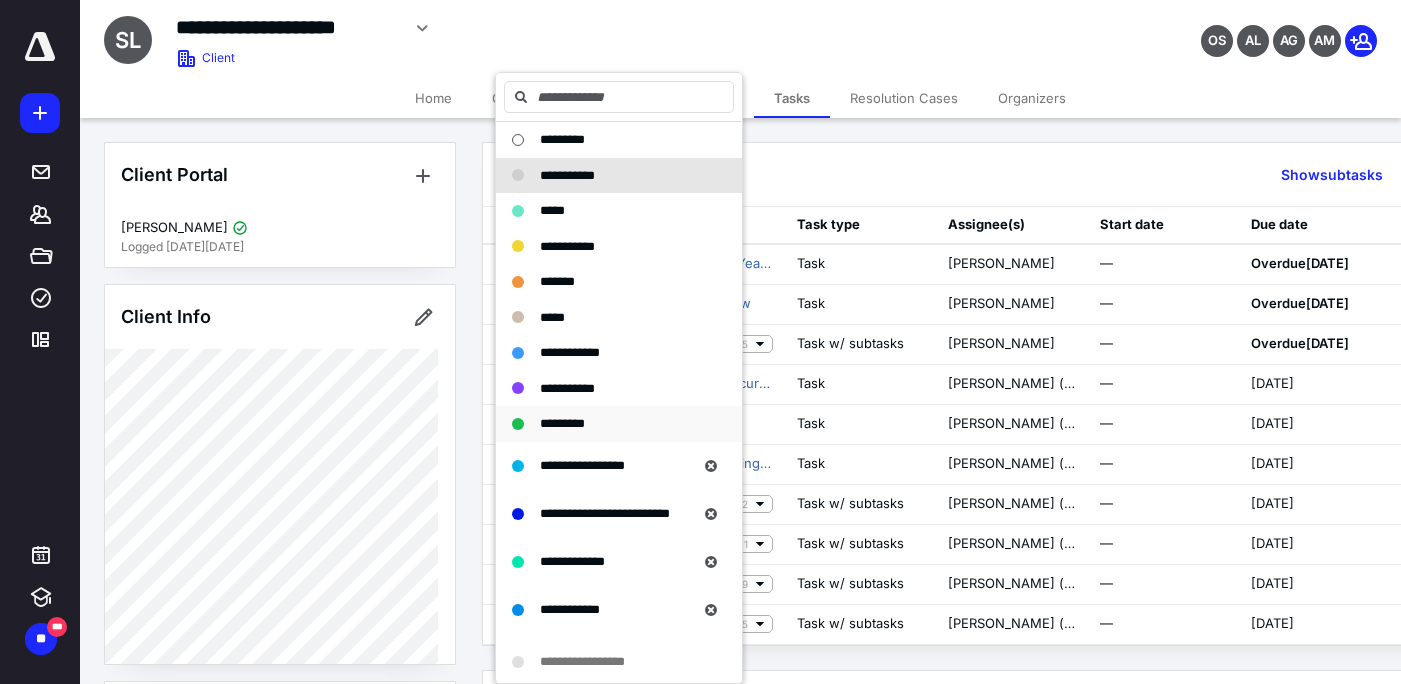 click on "*********" at bounding box center (562, 423) 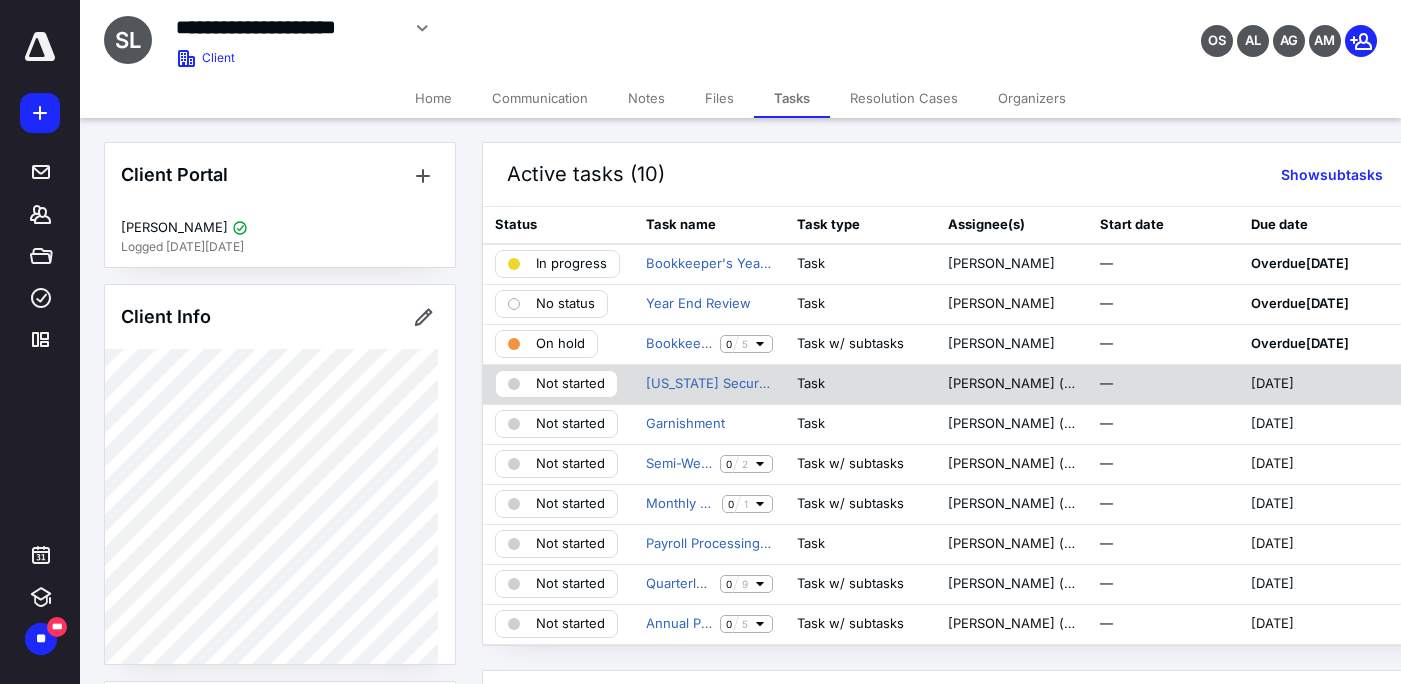 click on "Not started" at bounding box center [570, 384] 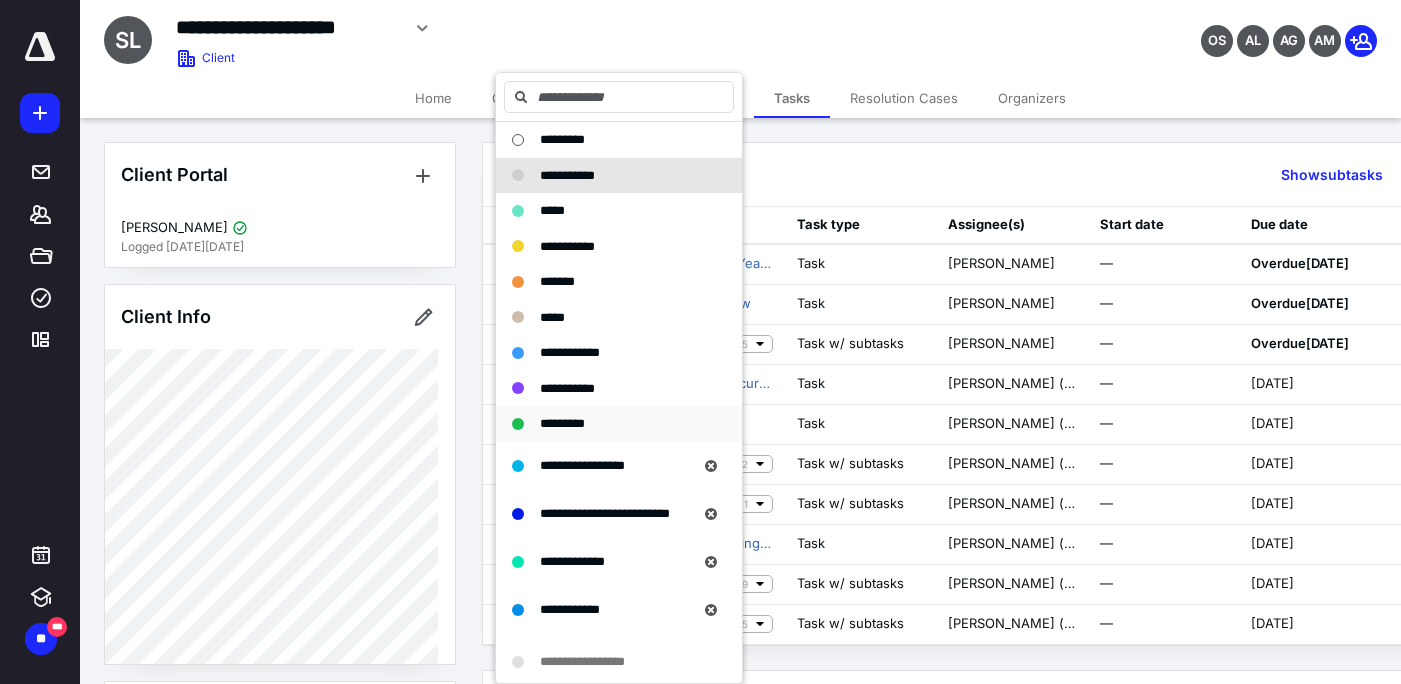 click on "*********" at bounding box center (562, 423) 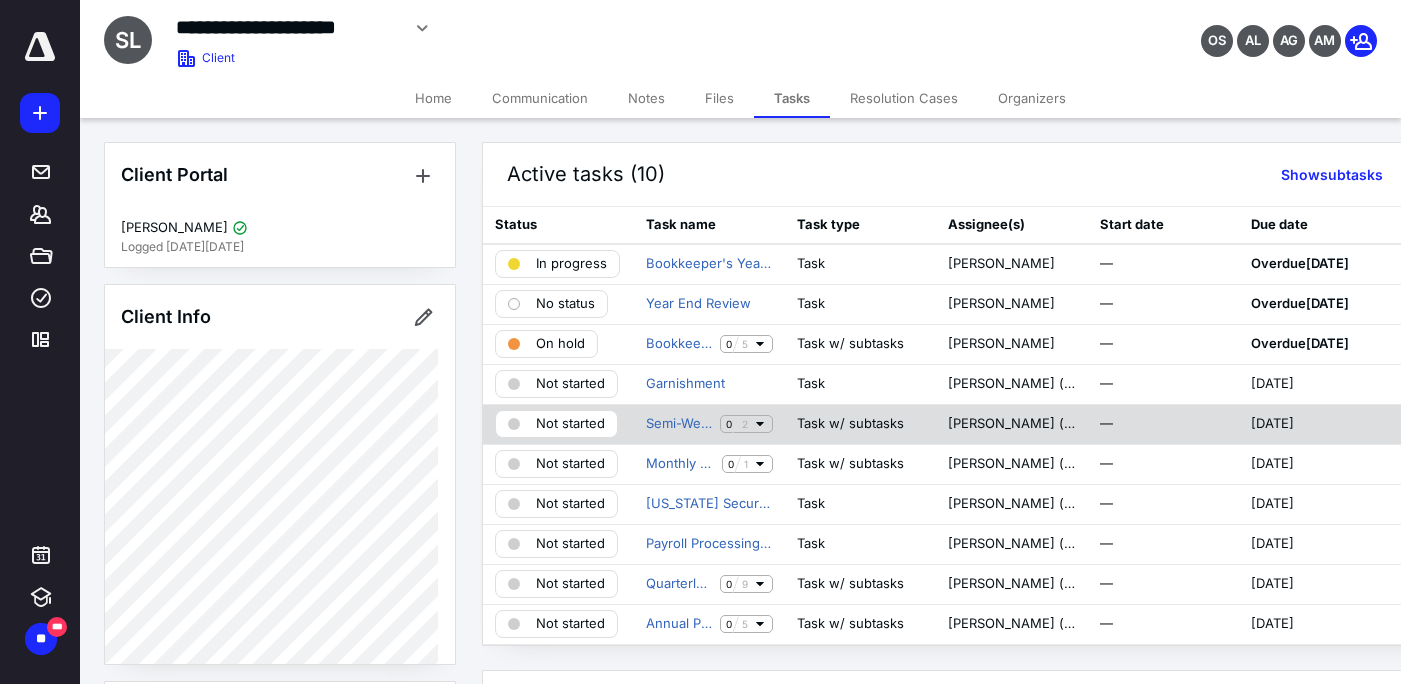 click 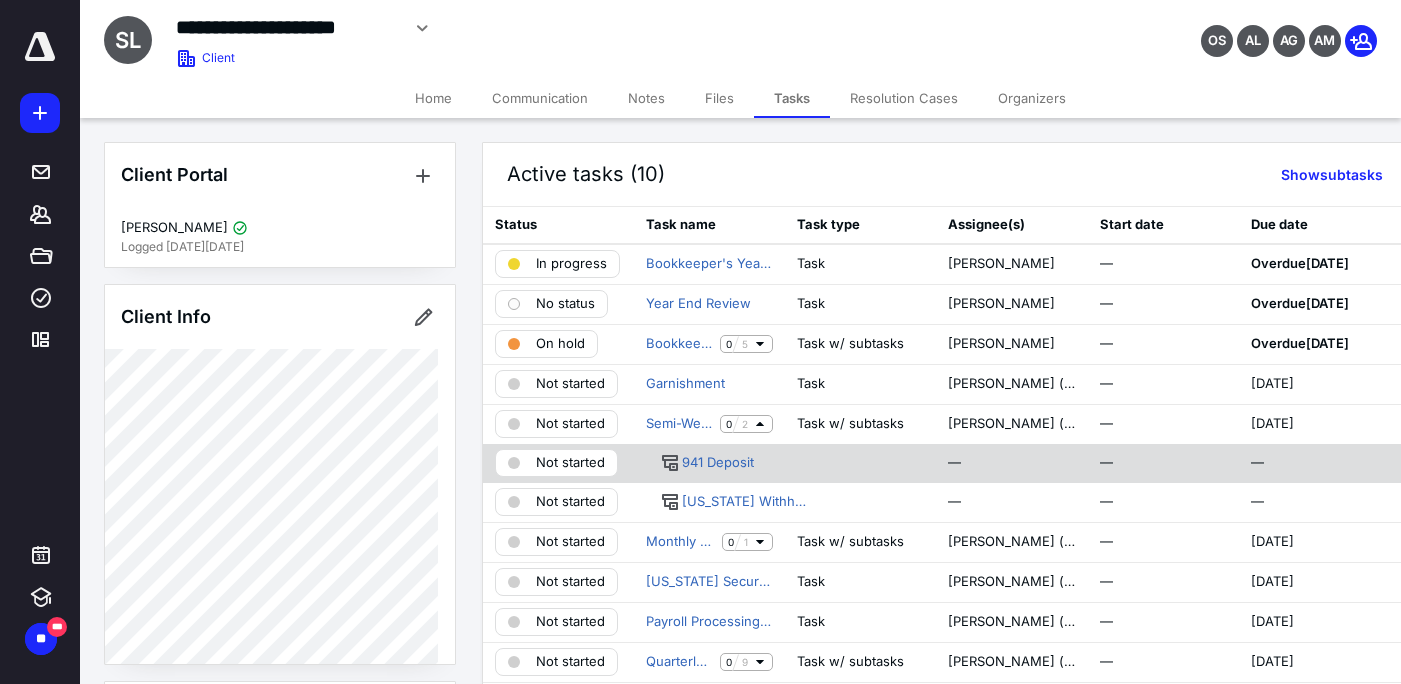 click on "Not started" at bounding box center (570, 463) 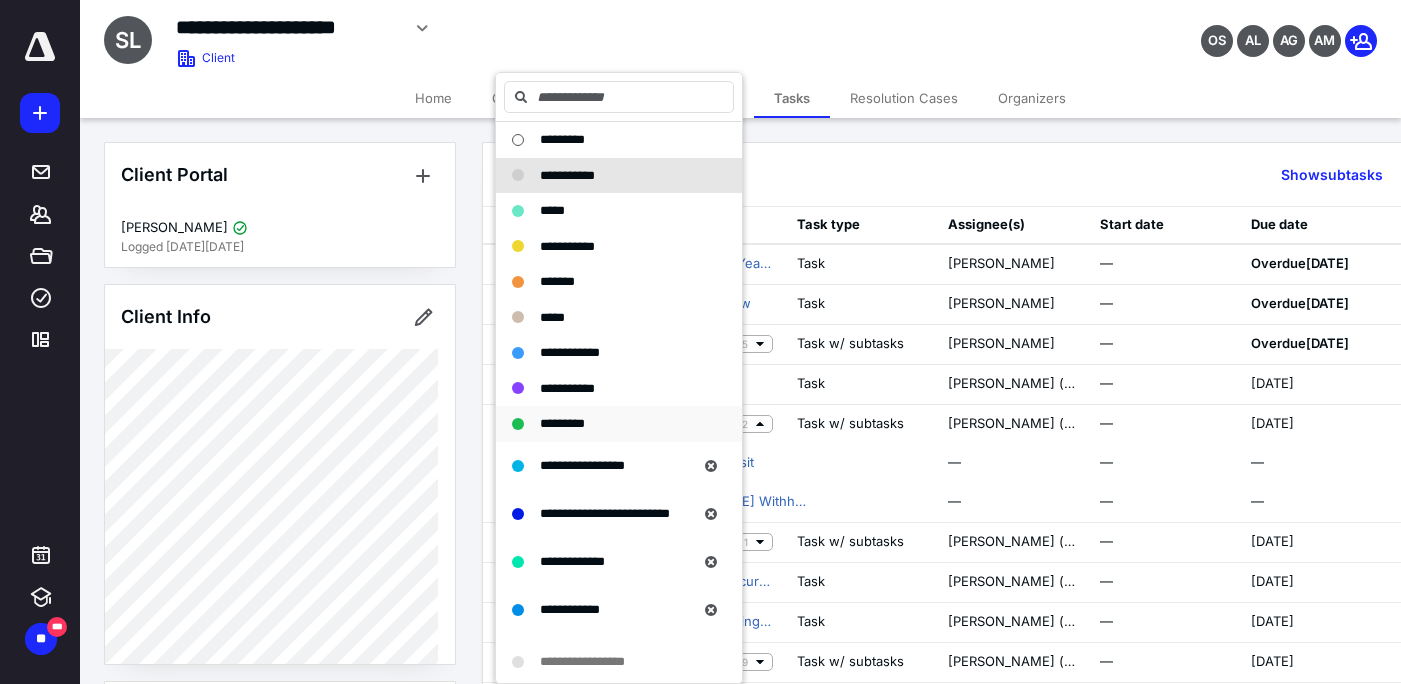 click on "*********" at bounding box center (562, 423) 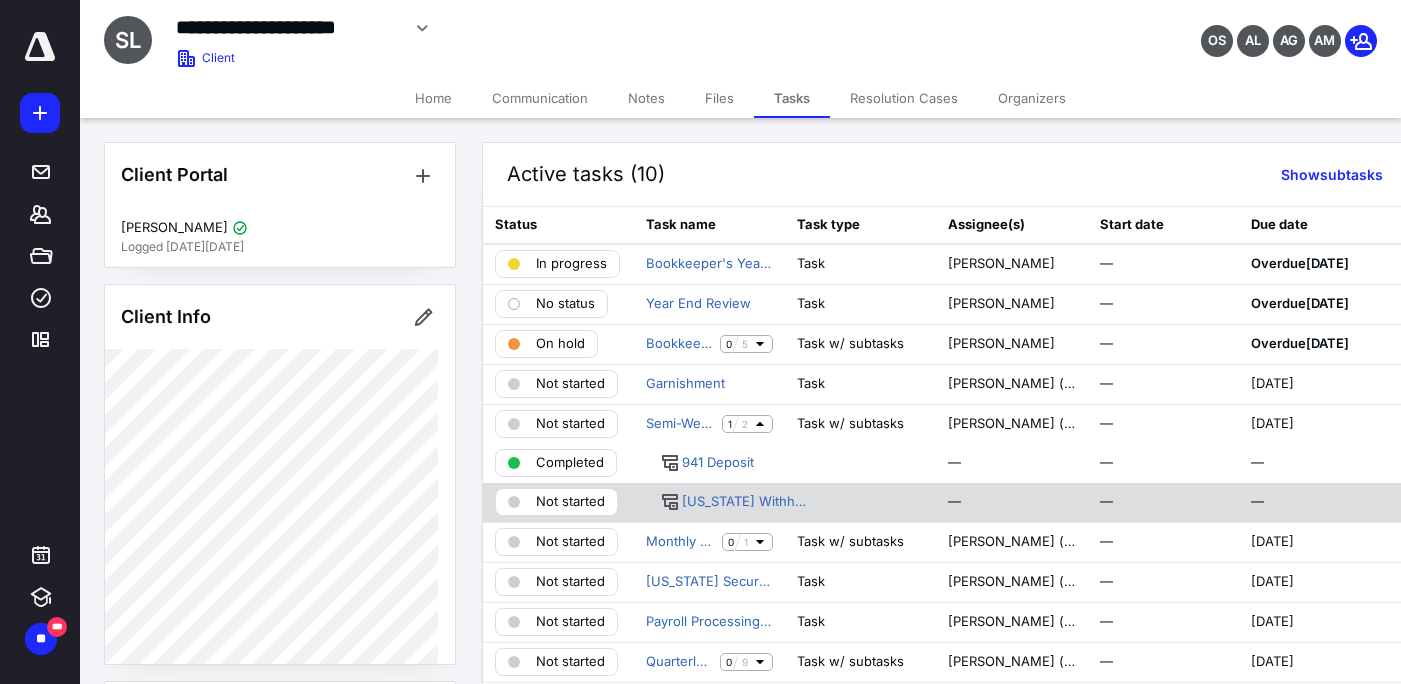 click on "Not started" at bounding box center [570, 502] 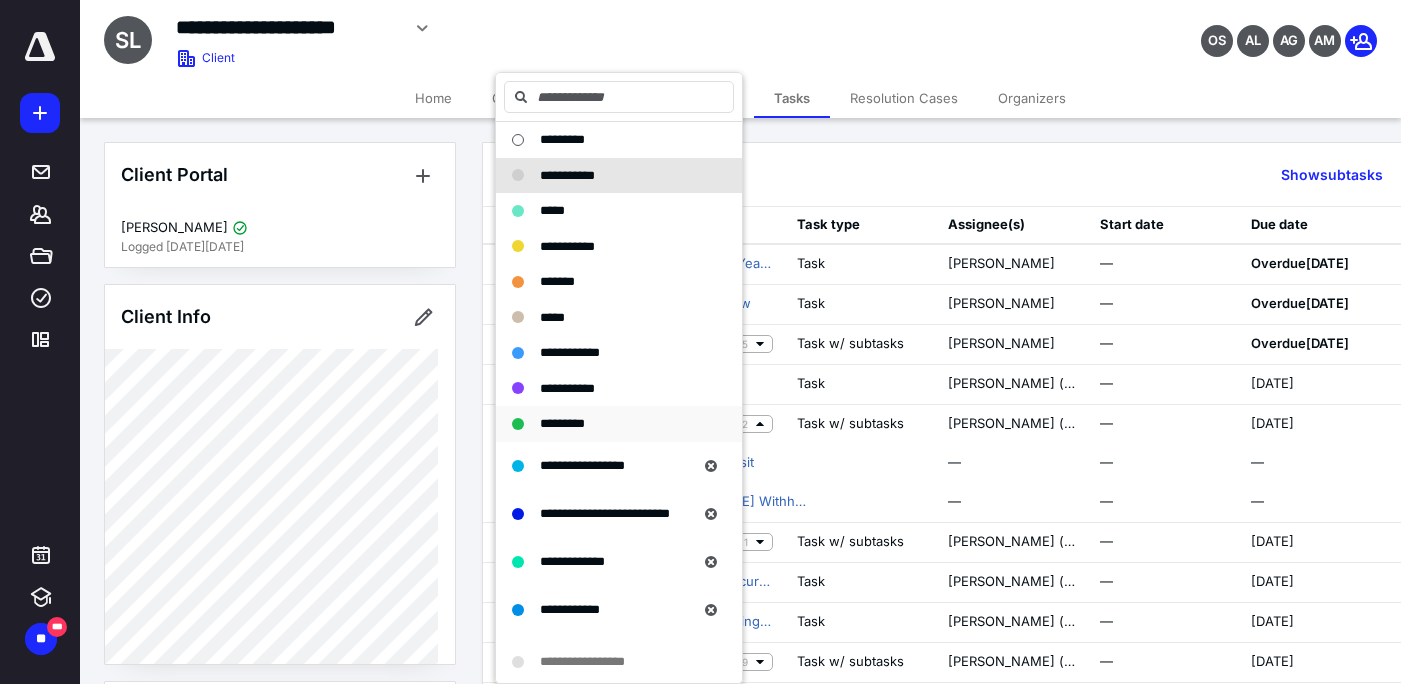 click on "*********" at bounding box center (562, 423) 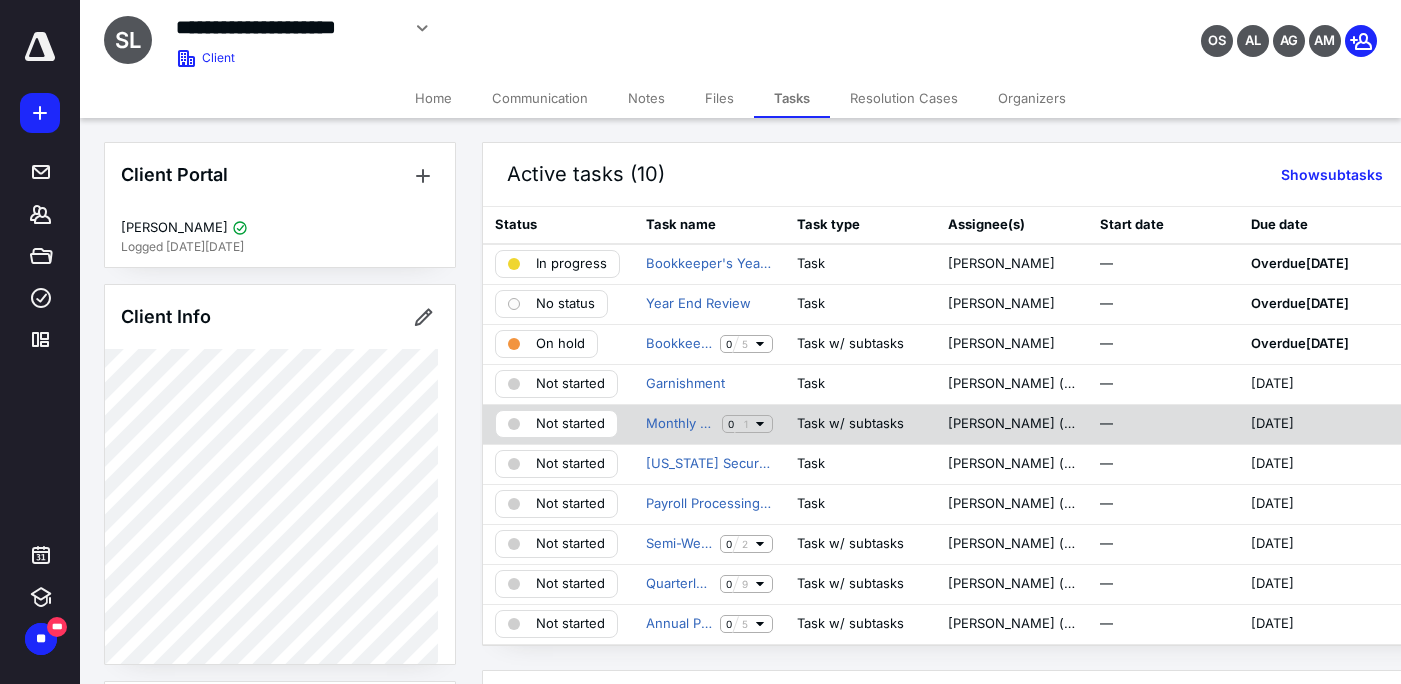 click 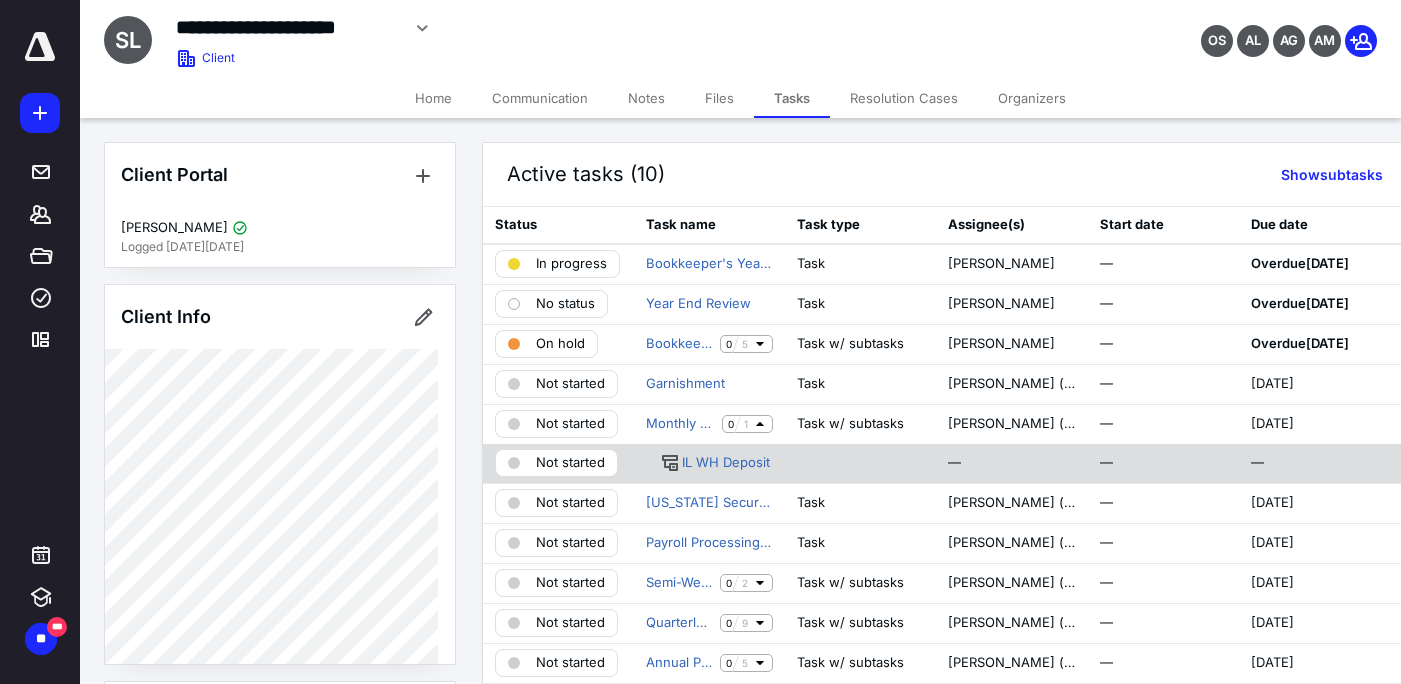 click on "Not started" at bounding box center [570, 463] 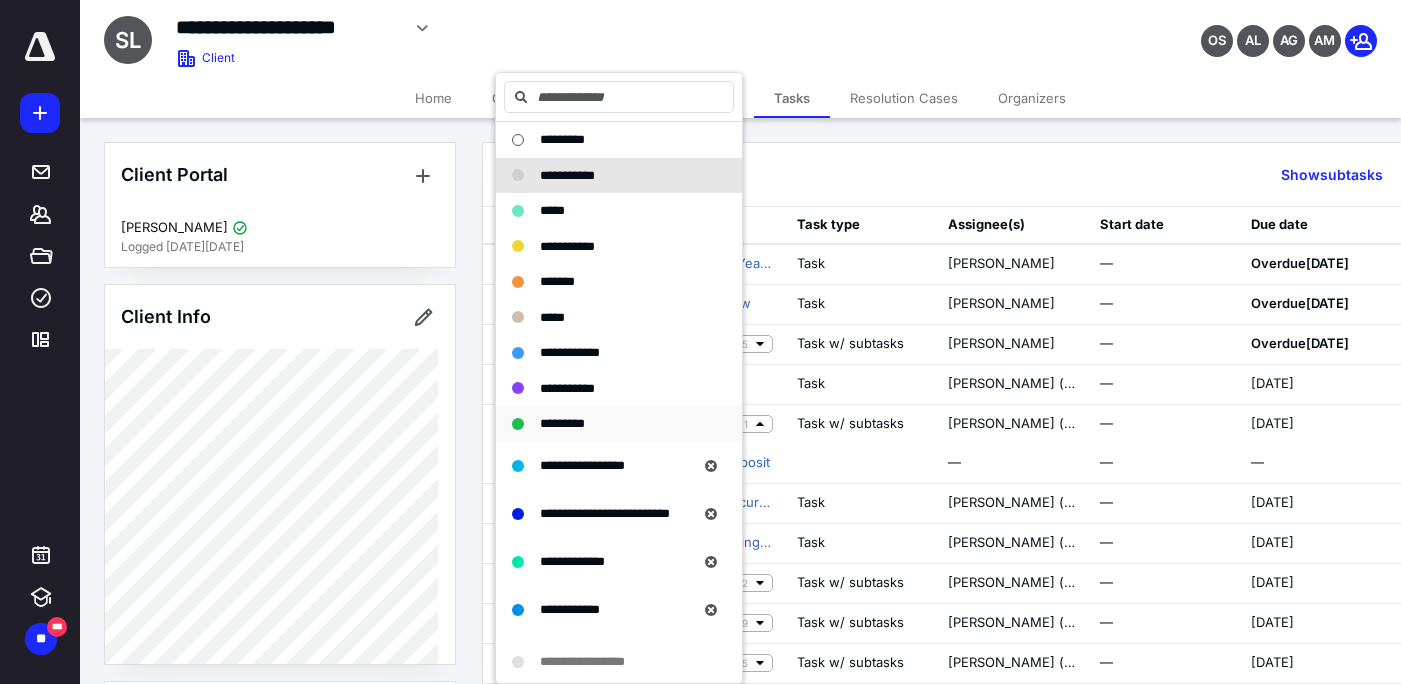 click on "*********" at bounding box center [562, 423] 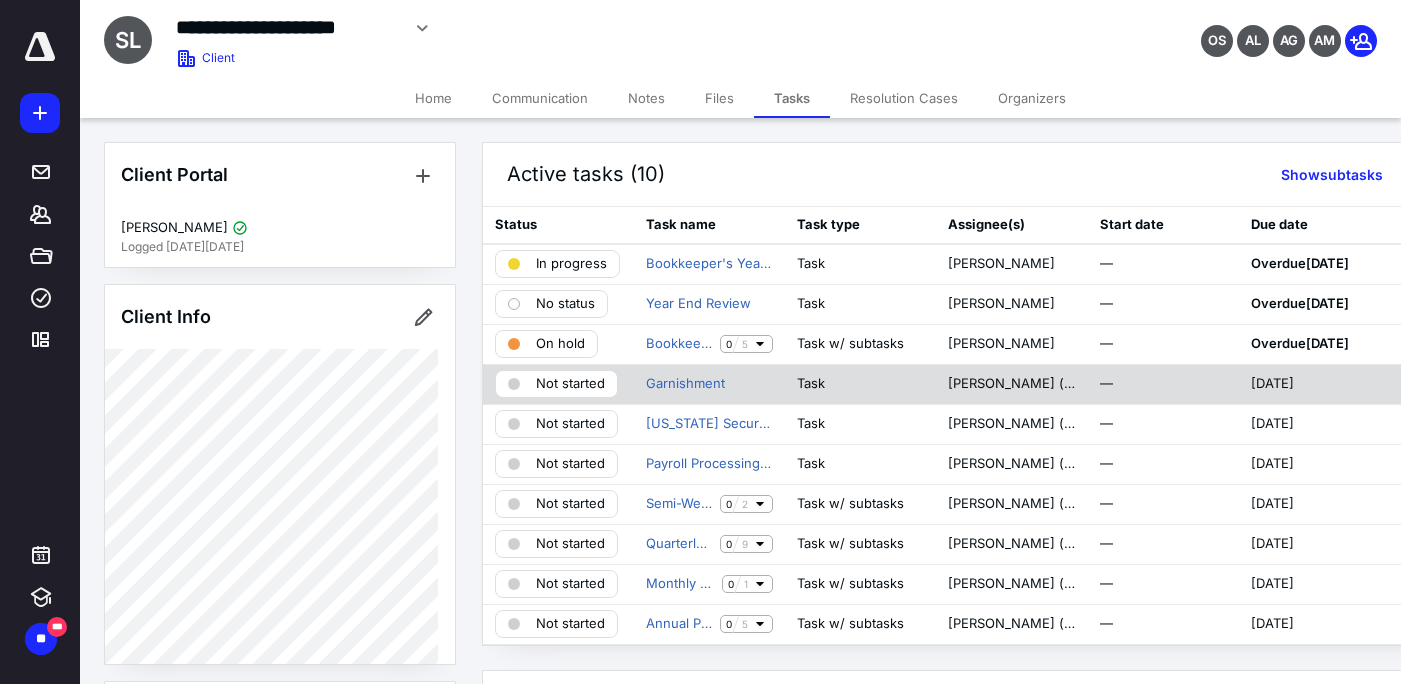 click on "Not started" at bounding box center (570, 384) 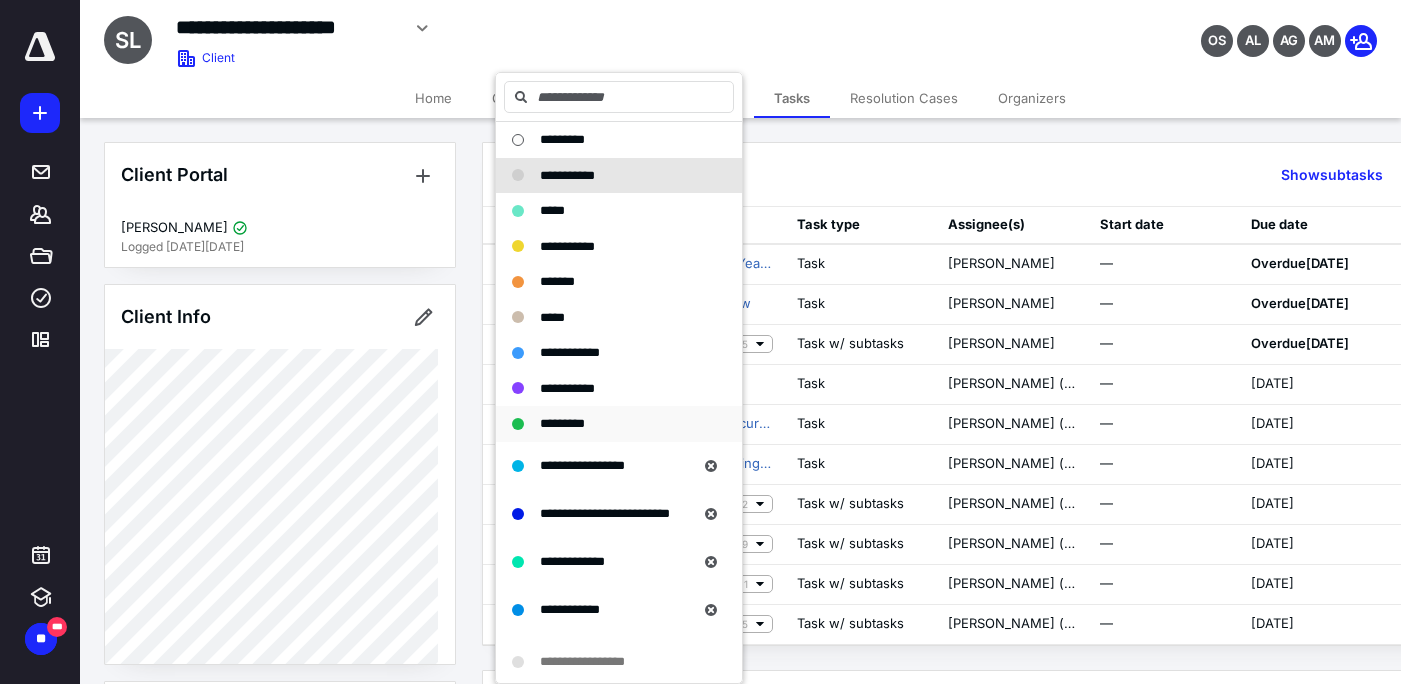 click on "*********" at bounding box center [562, 423] 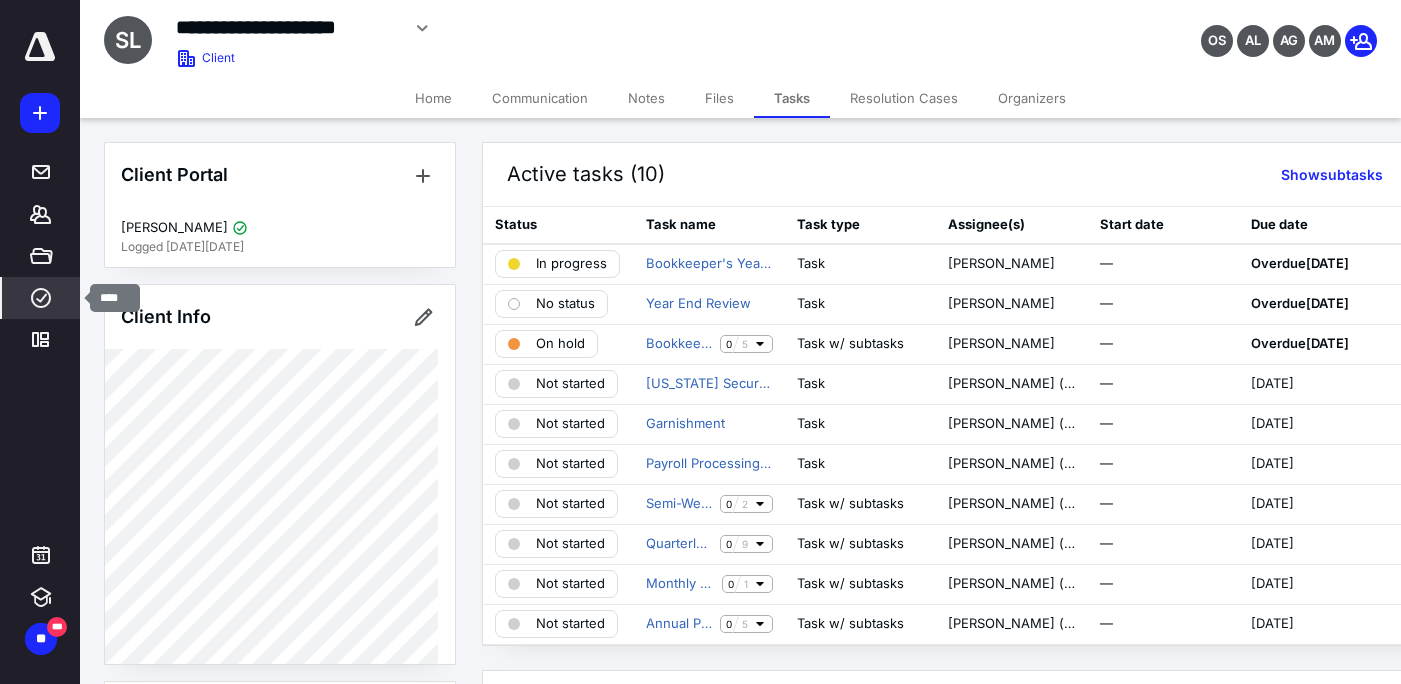 click 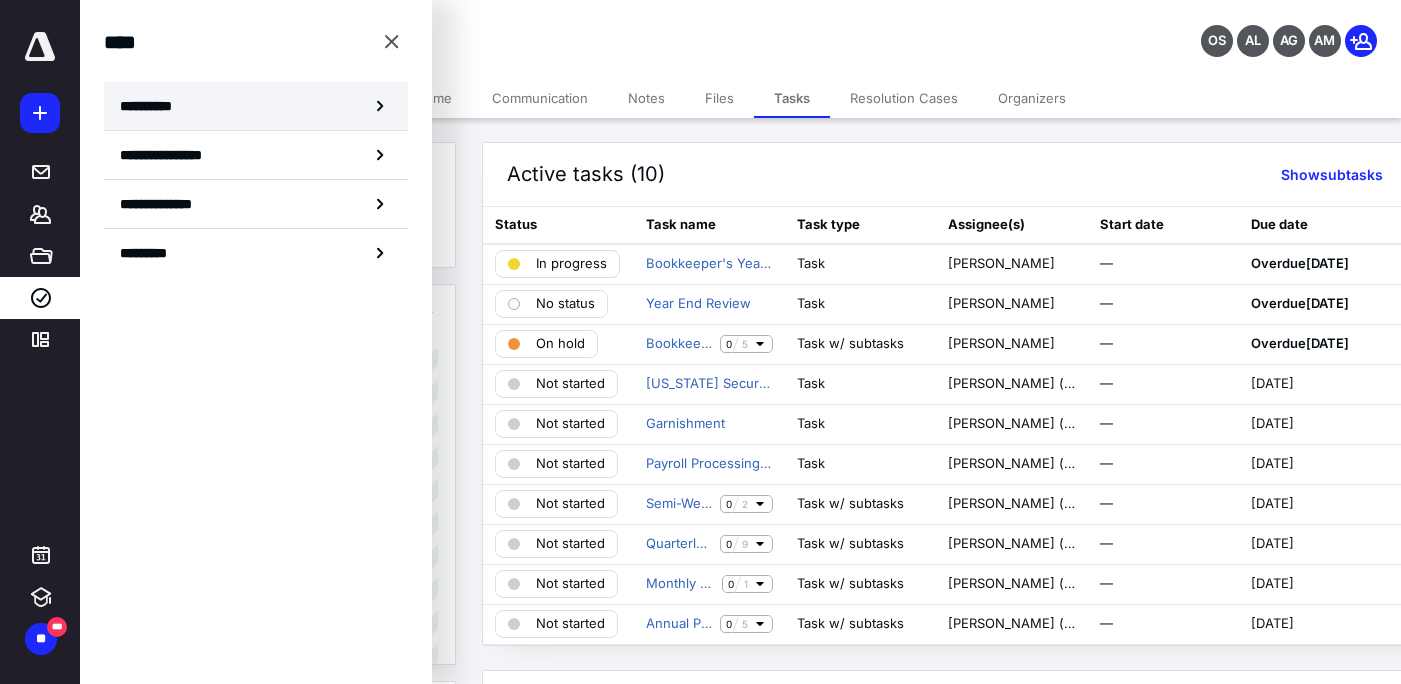 click on "**********" at bounding box center (153, 106) 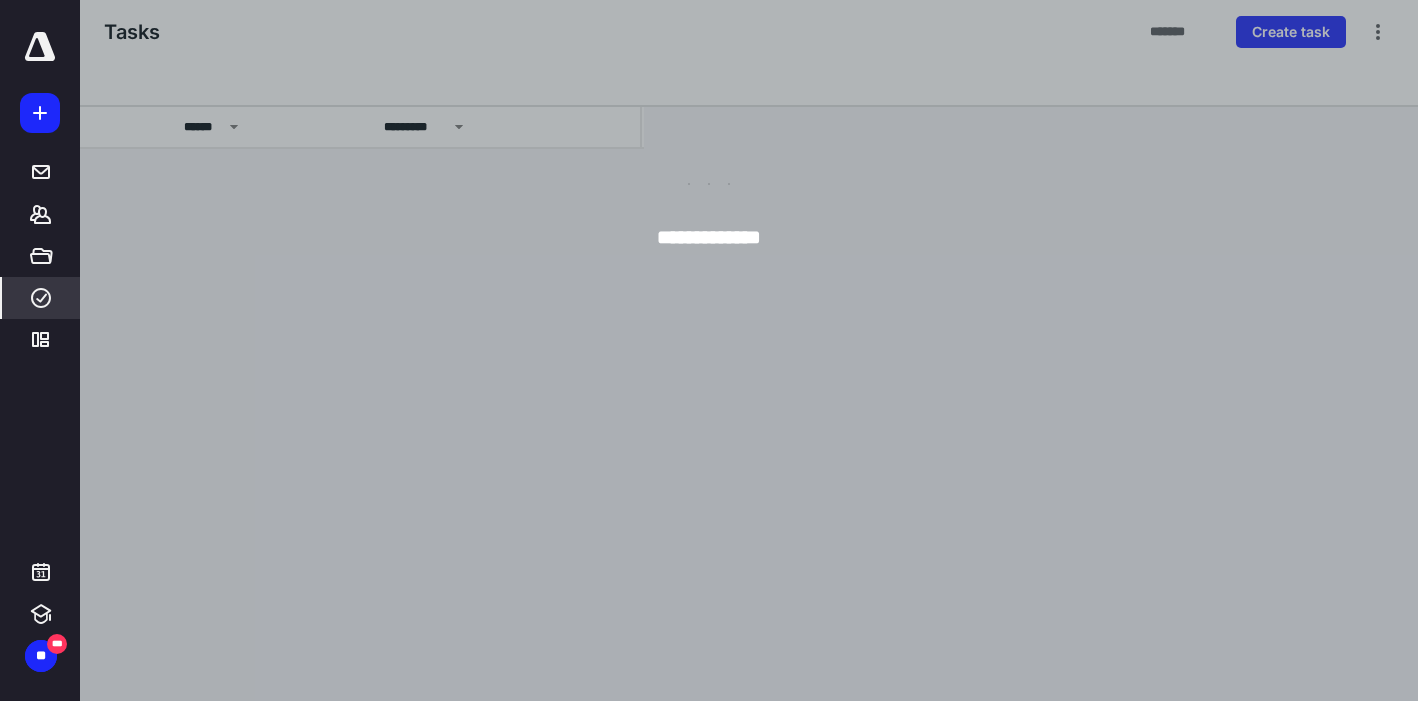 scroll, scrollTop: 0, scrollLeft: 82, axis: horizontal 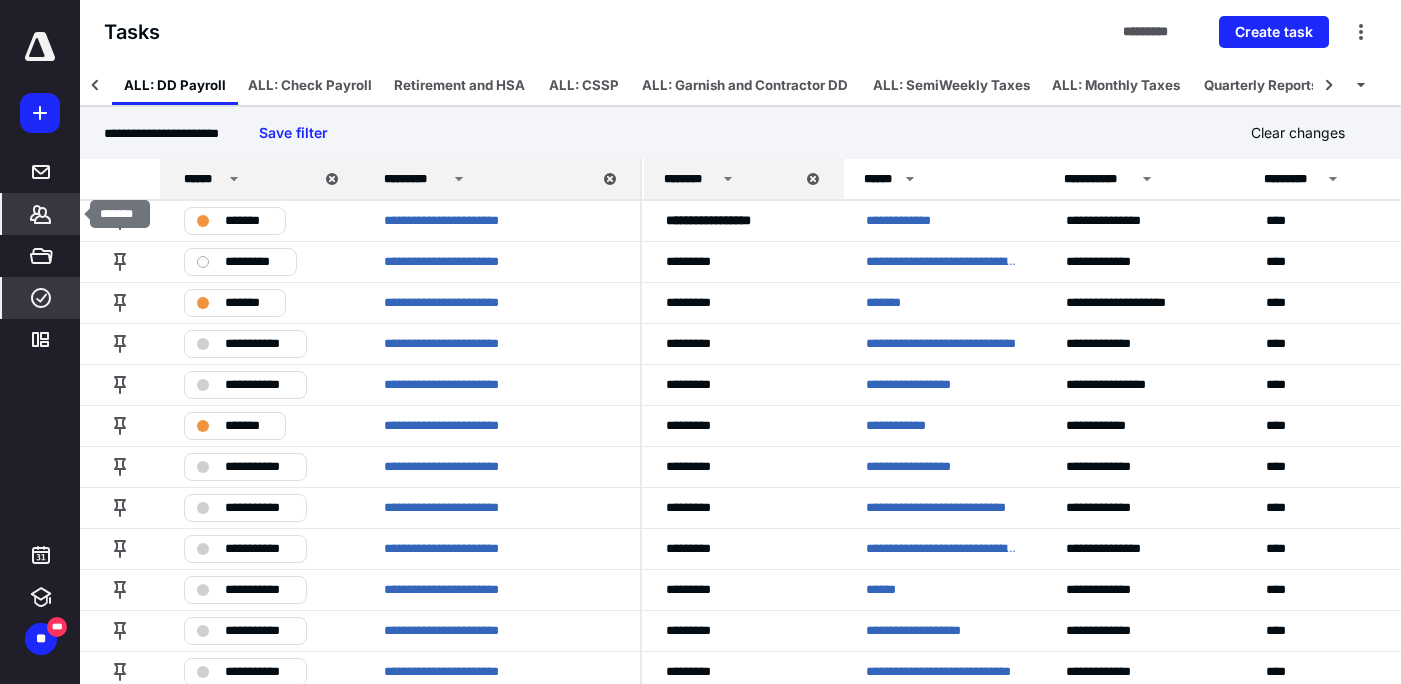 click 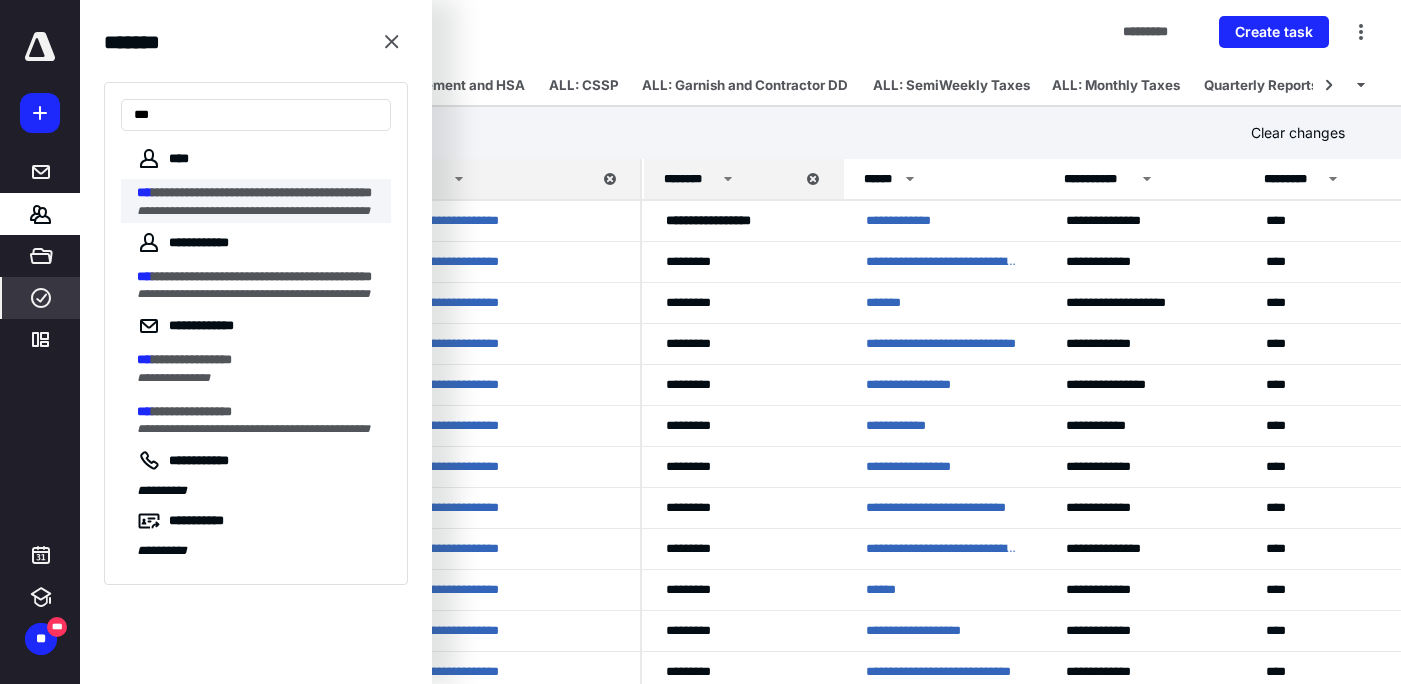 type on "***" 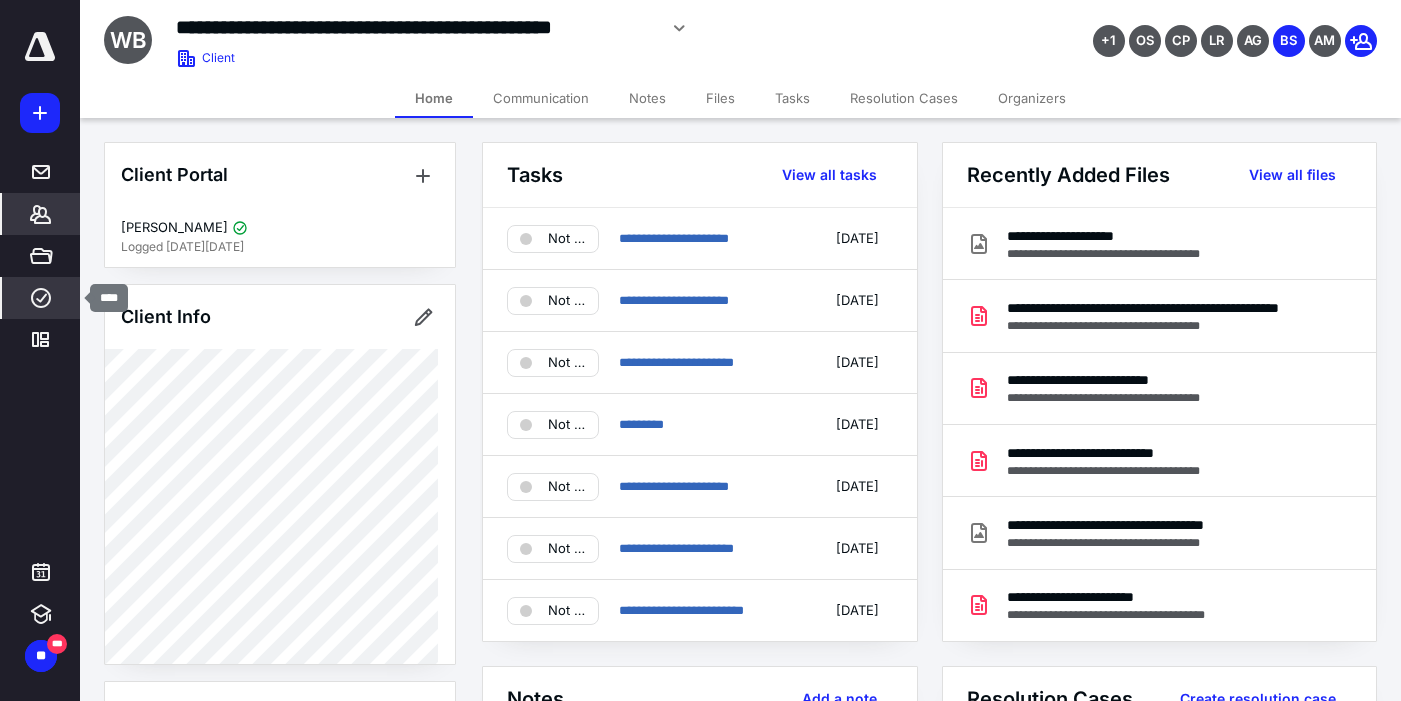 click 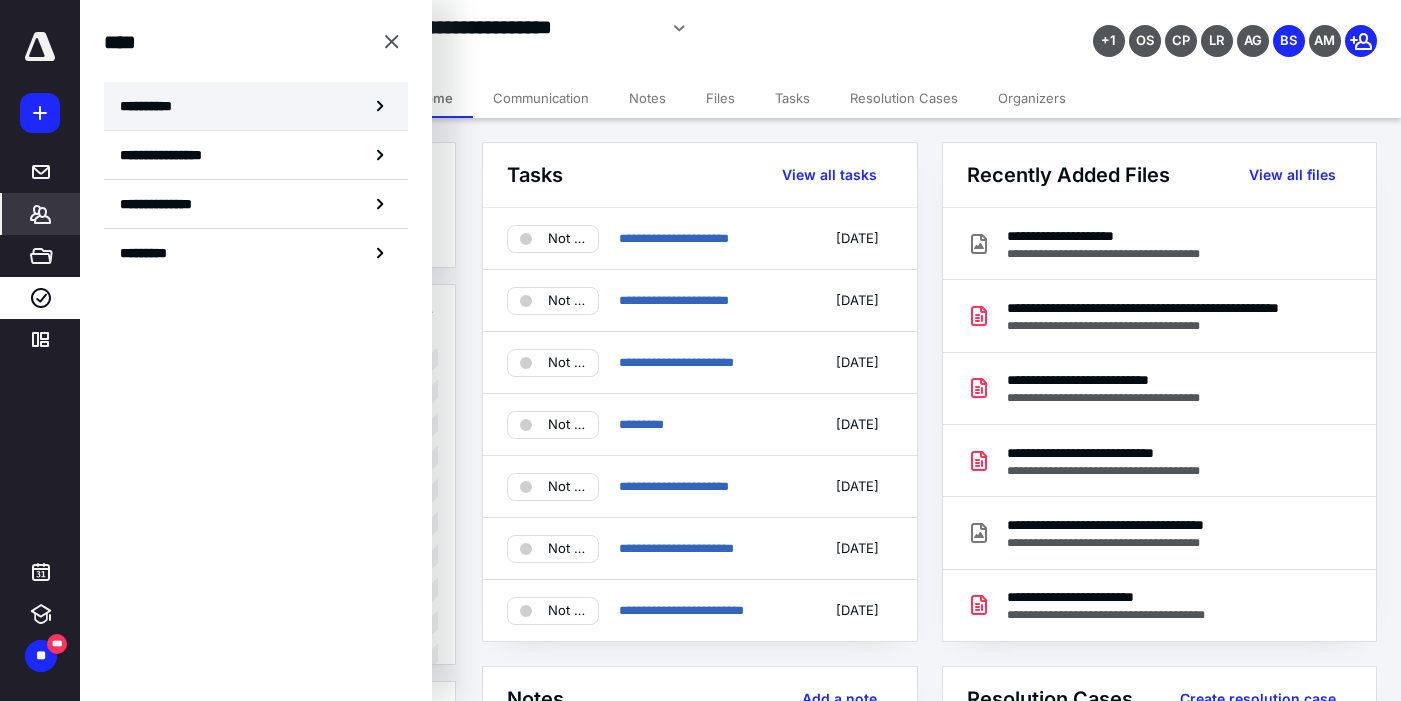 click on "**********" at bounding box center [153, 106] 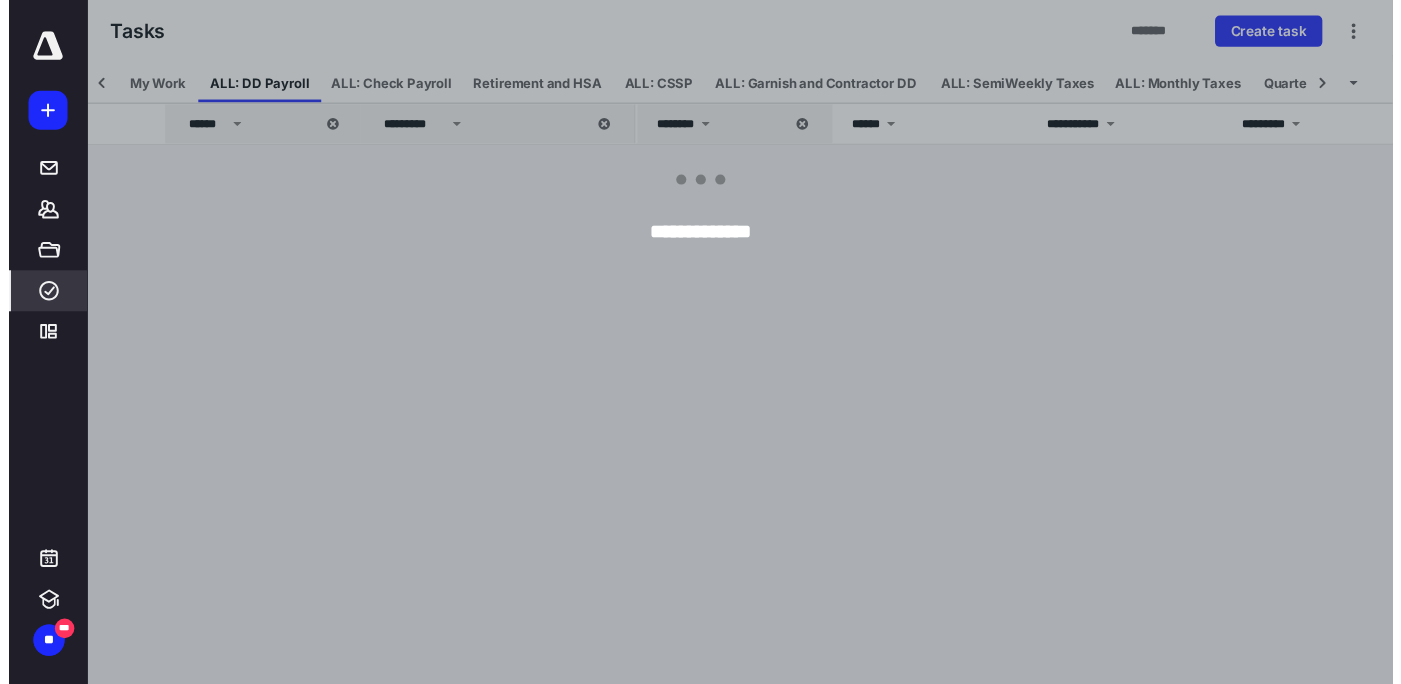 scroll, scrollTop: 0, scrollLeft: 82, axis: horizontal 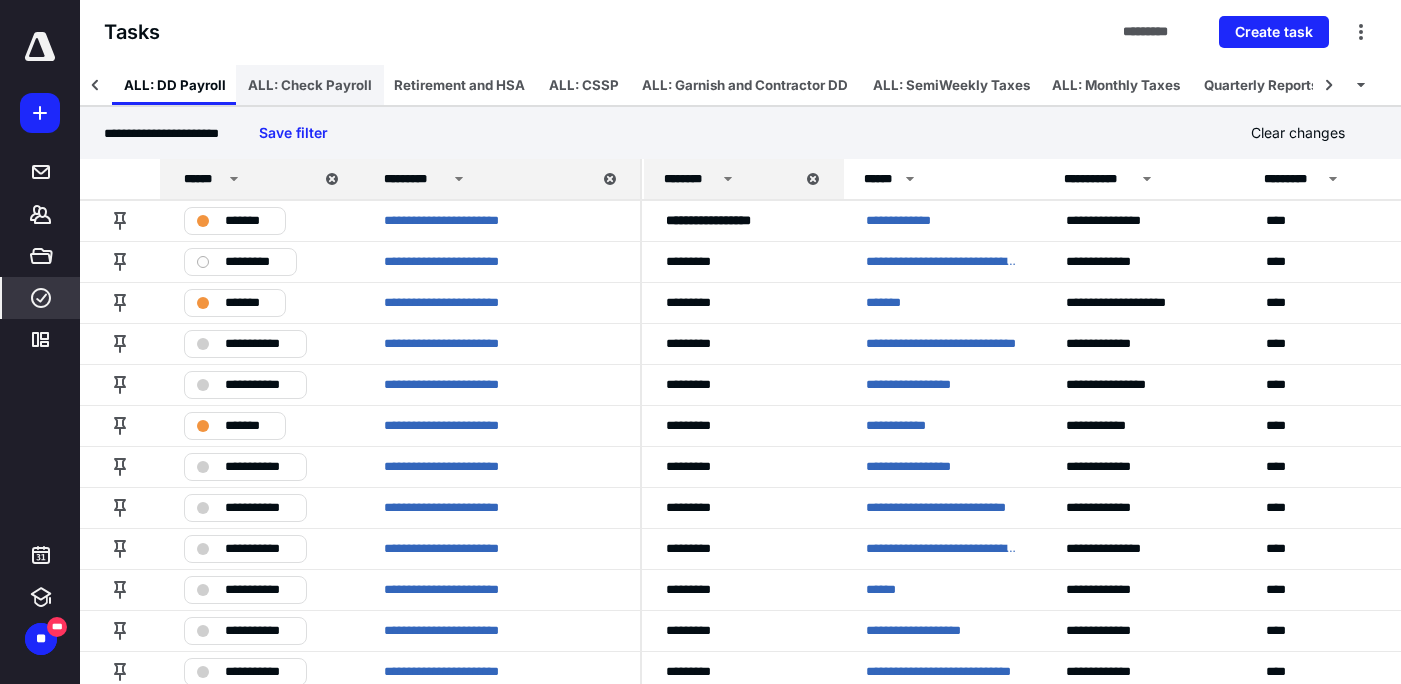 click on "ALL: Check Payroll" at bounding box center [310, 85] 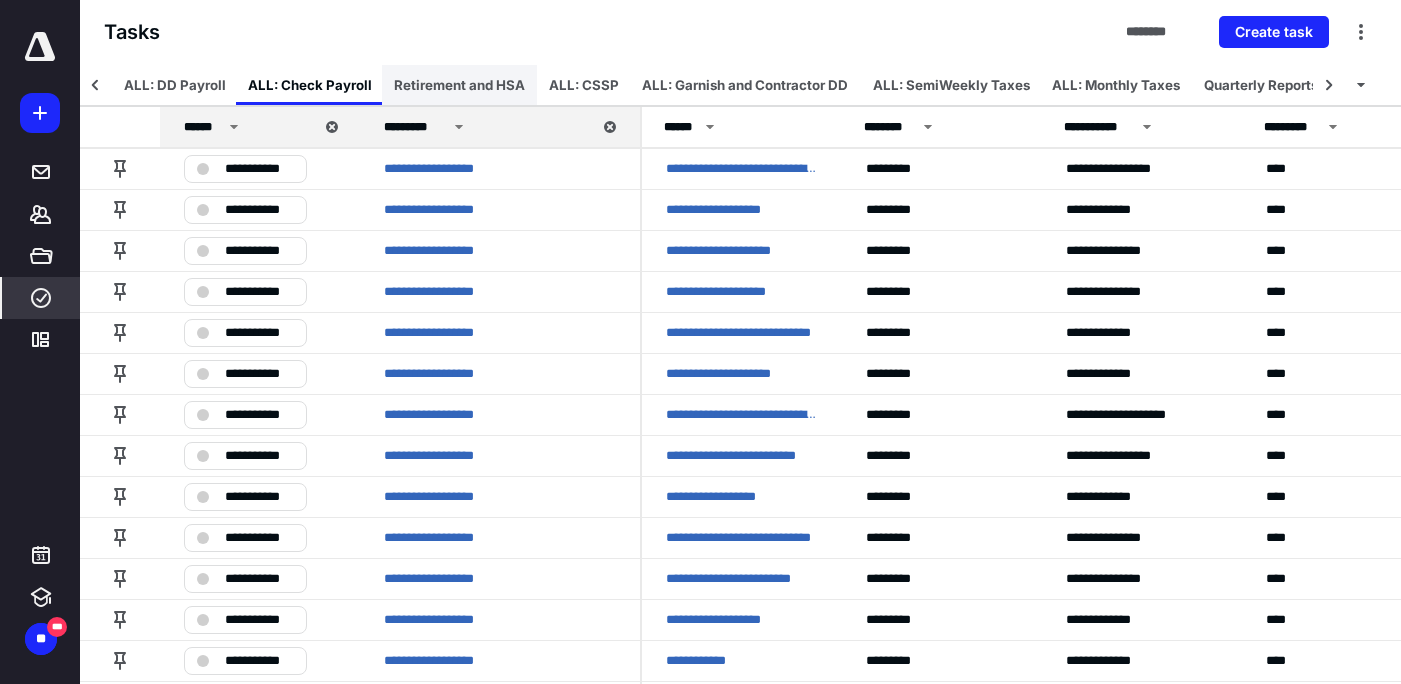 click on "Retirement and HSA" at bounding box center [459, 85] 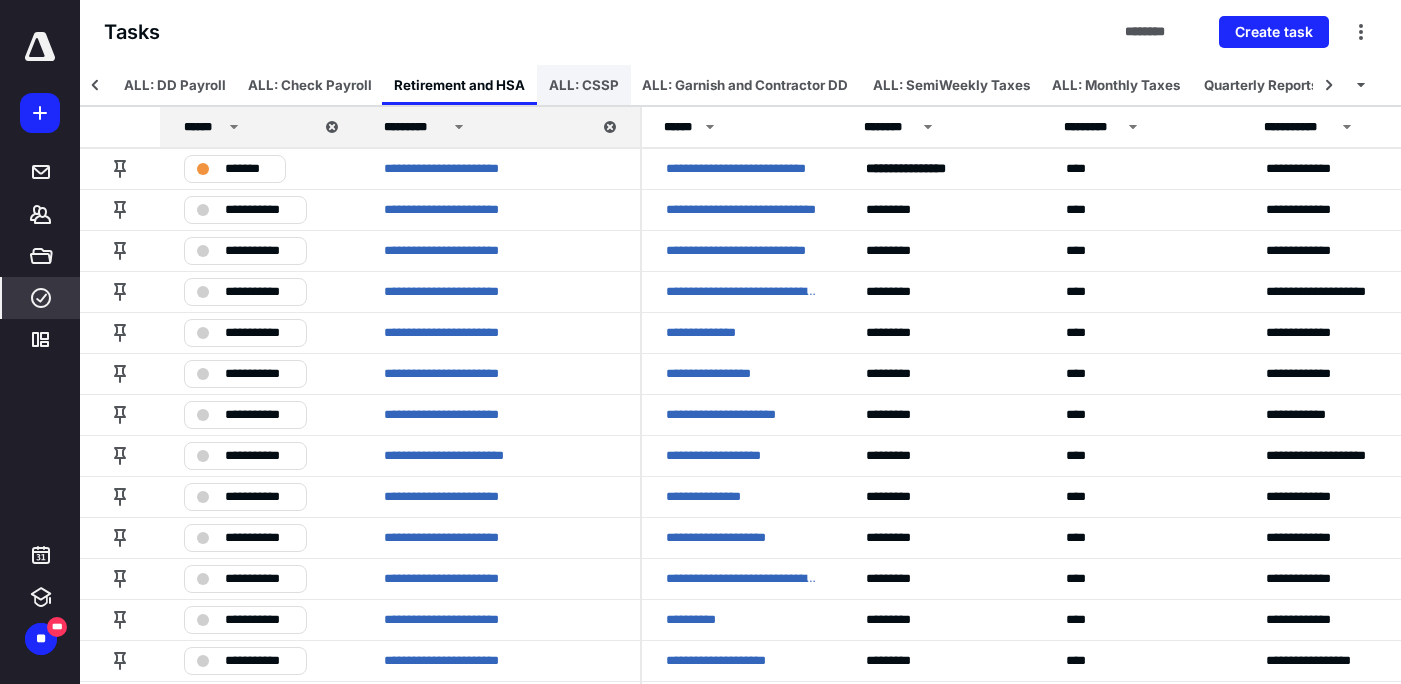 click on "ALL: CSSP" at bounding box center (584, 85) 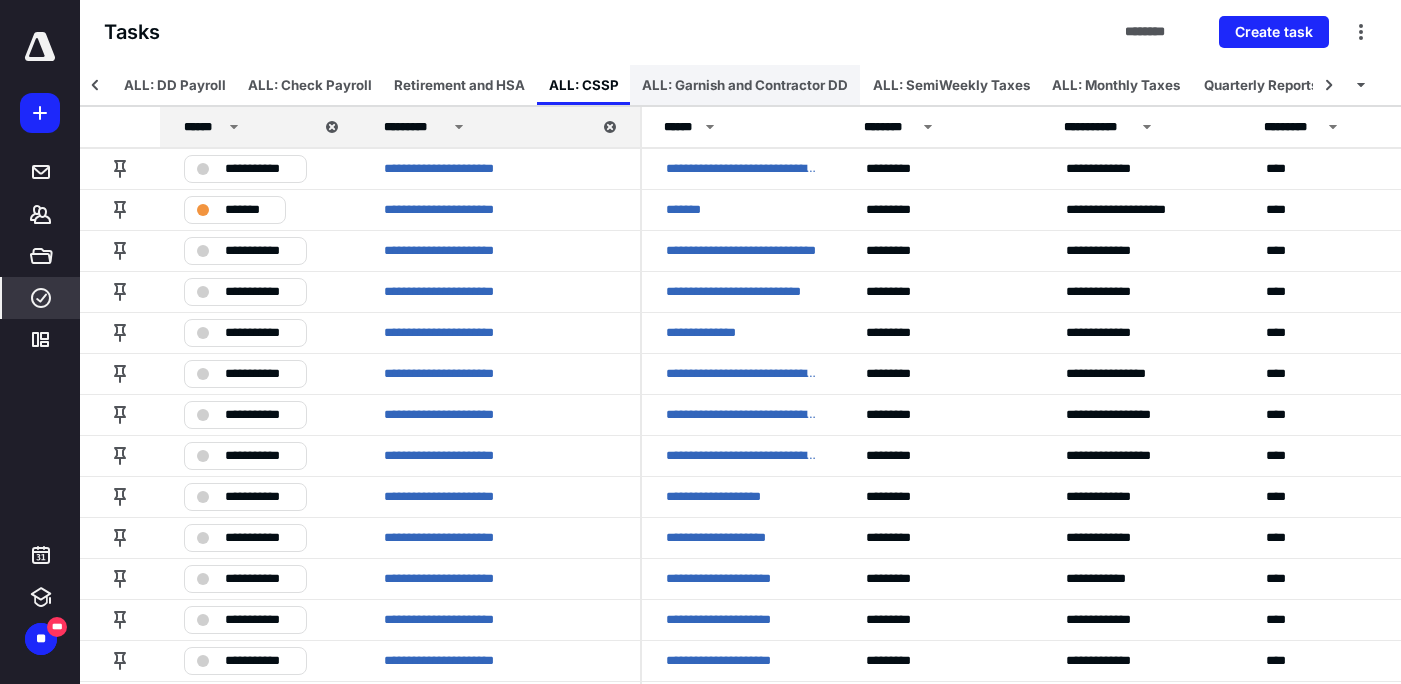 click on "ALL: Garnish and Contractor DD" at bounding box center (745, 85) 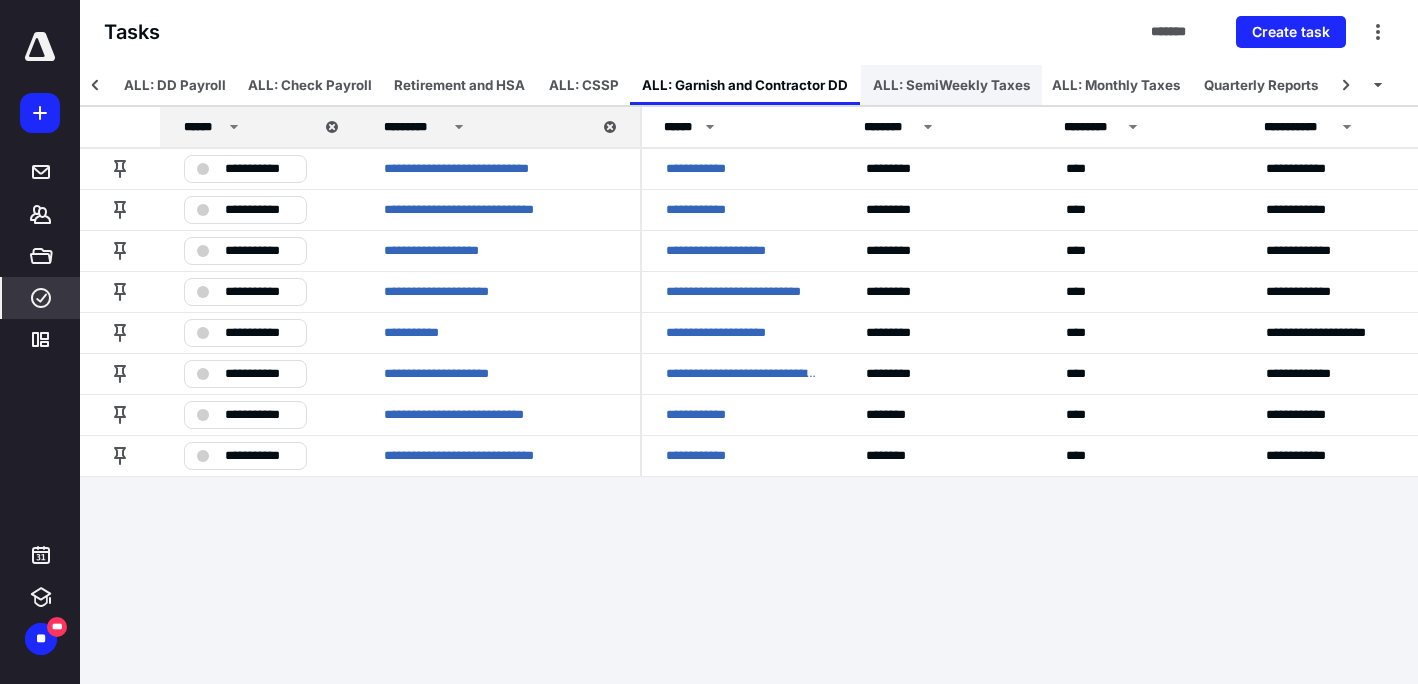 click on "ALL: SemiWeekly Taxes" at bounding box center [951, 85] 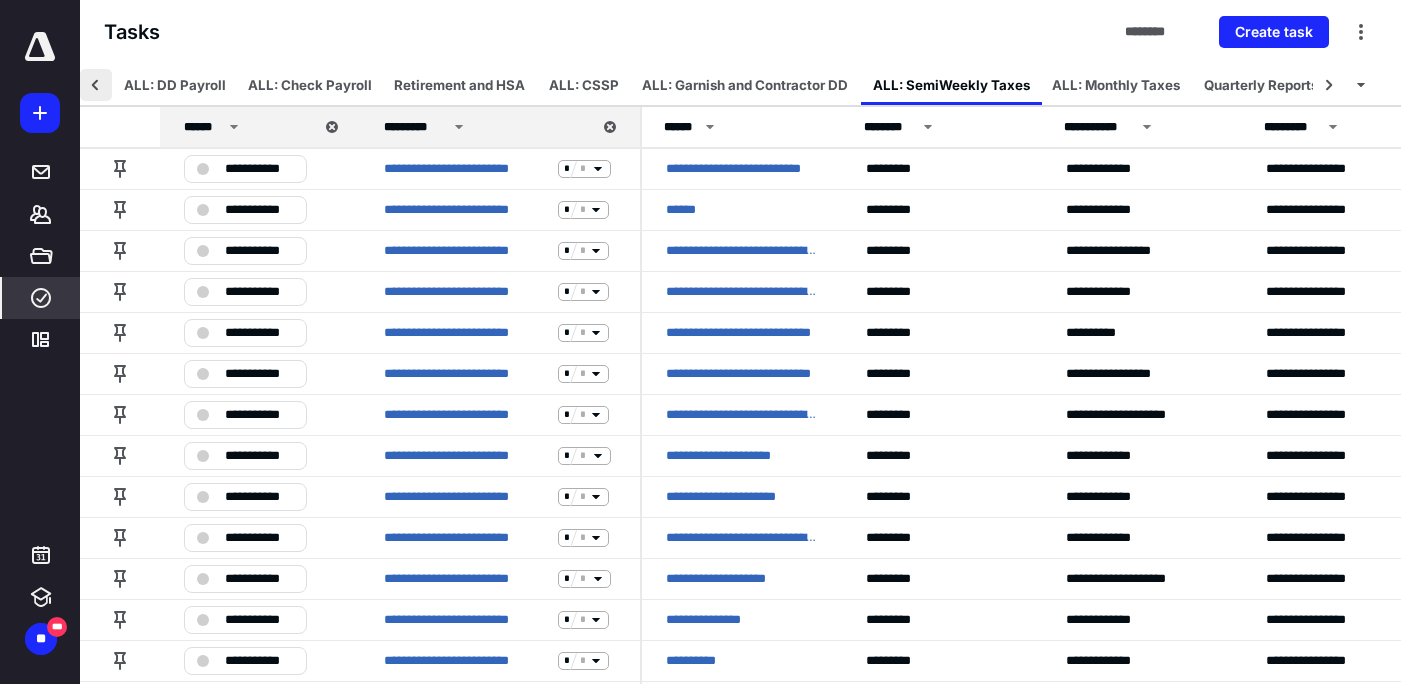 click at bounding box center (96, 85) 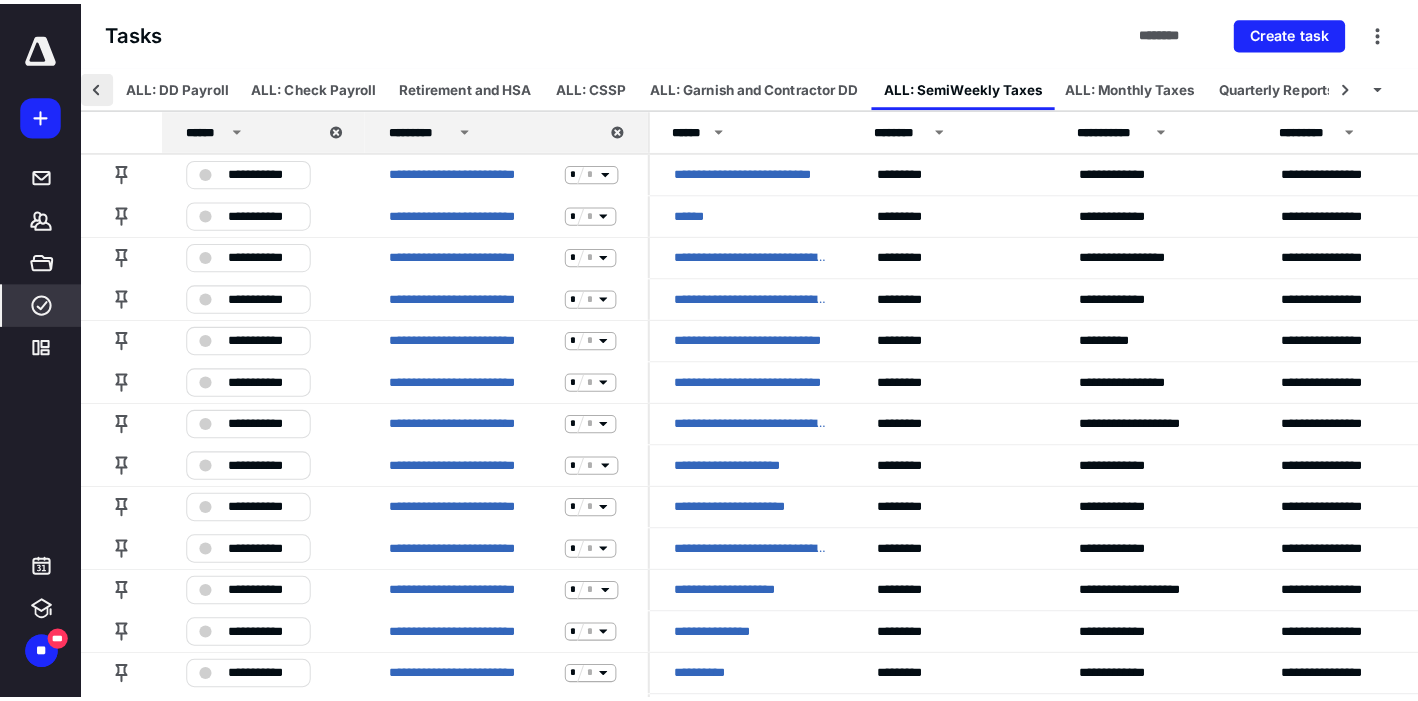 scroll, scrollTop: 0, scrollLeft: 0, axis: both 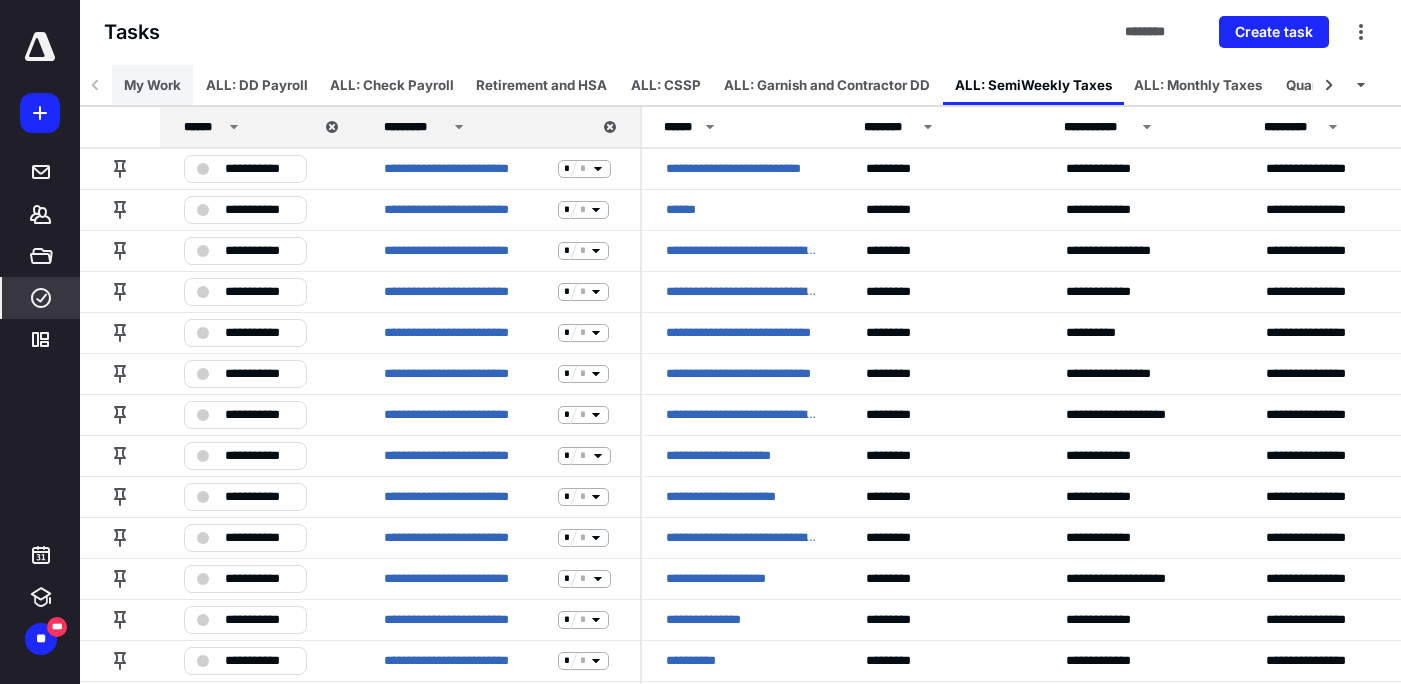 click on "My Work" at bounding box center [152, 85] 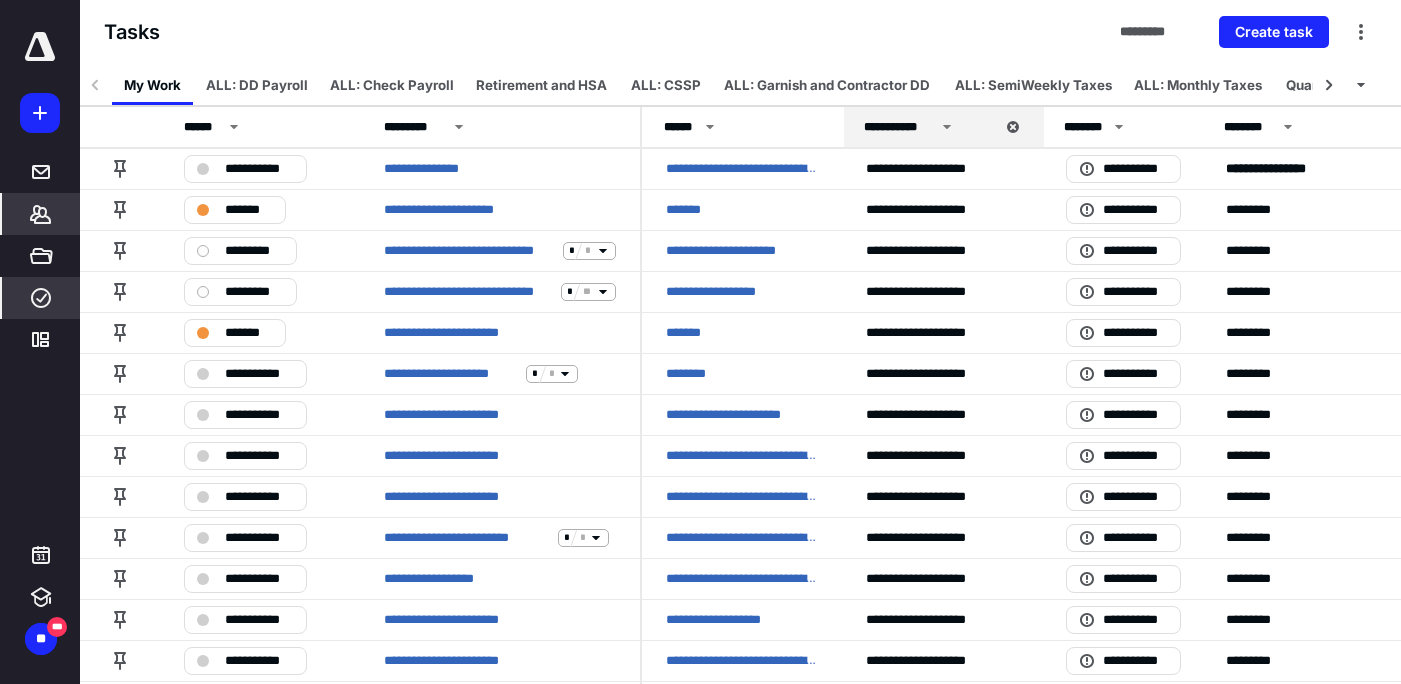 click 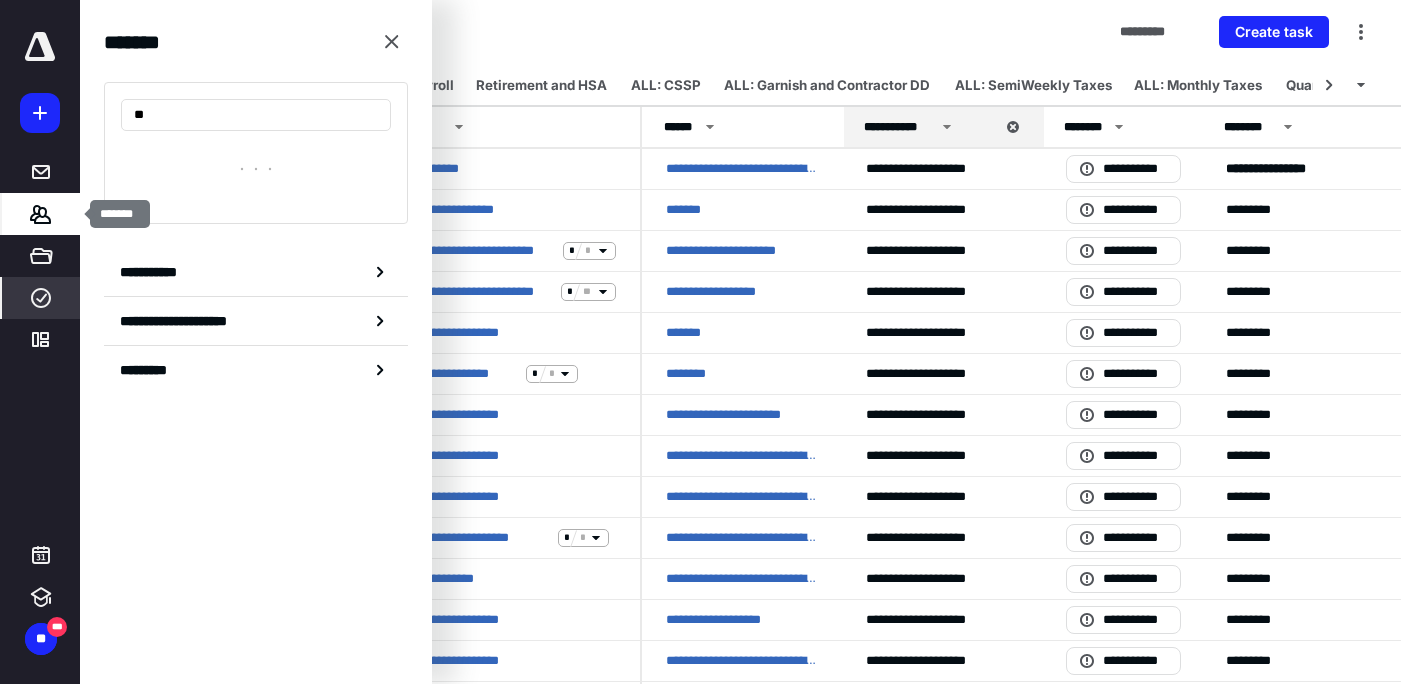 type on "*" 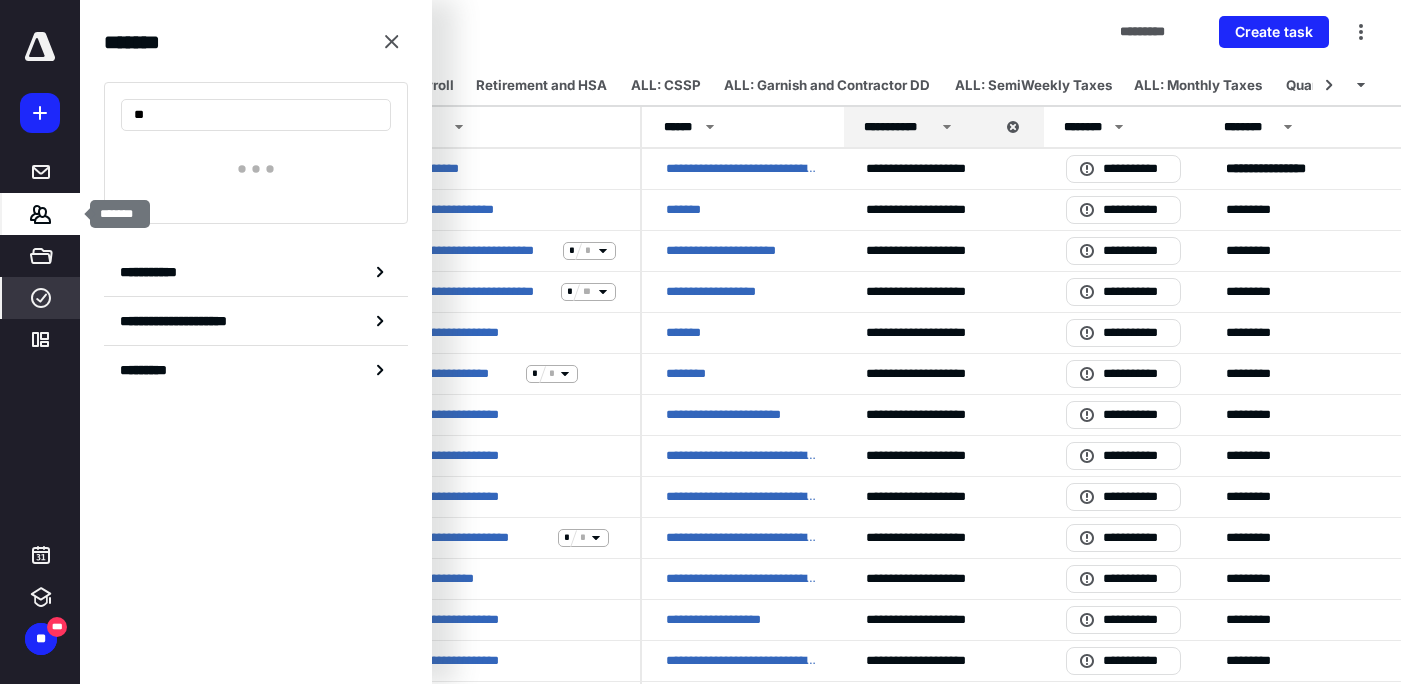 type on "*" 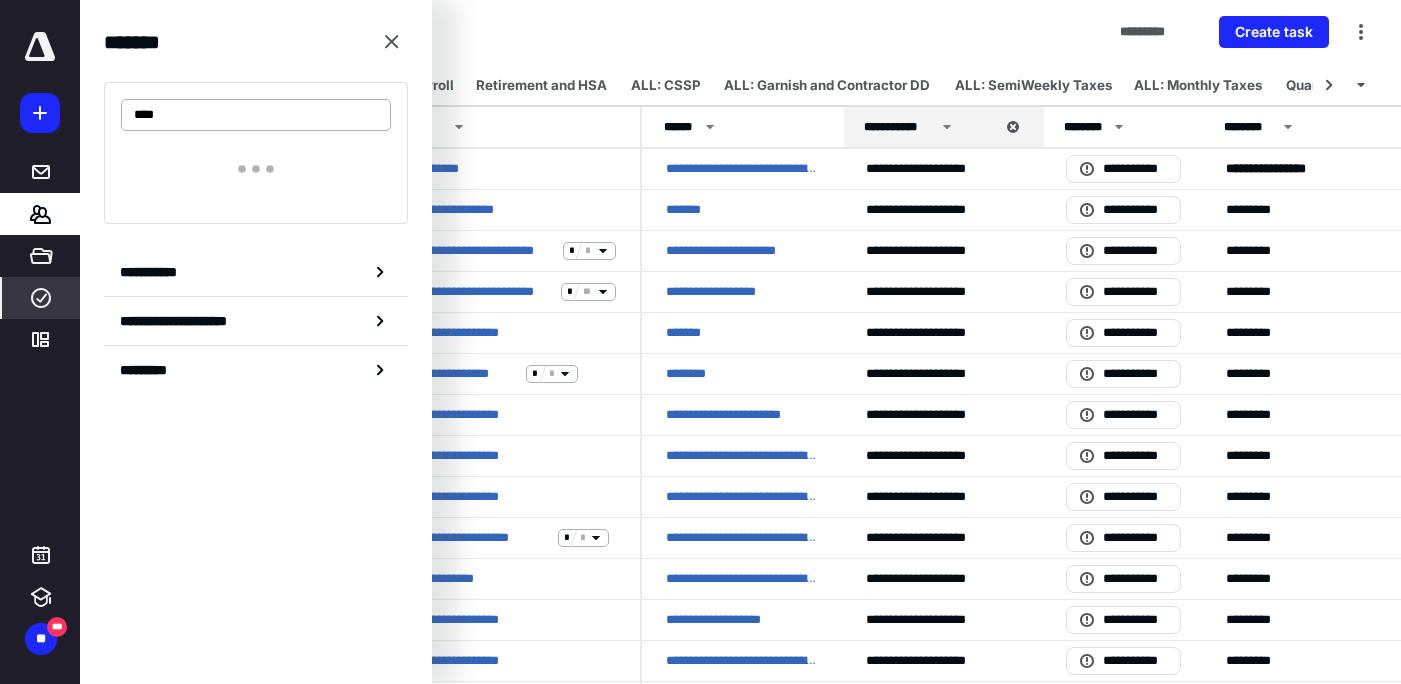 type on "*****" 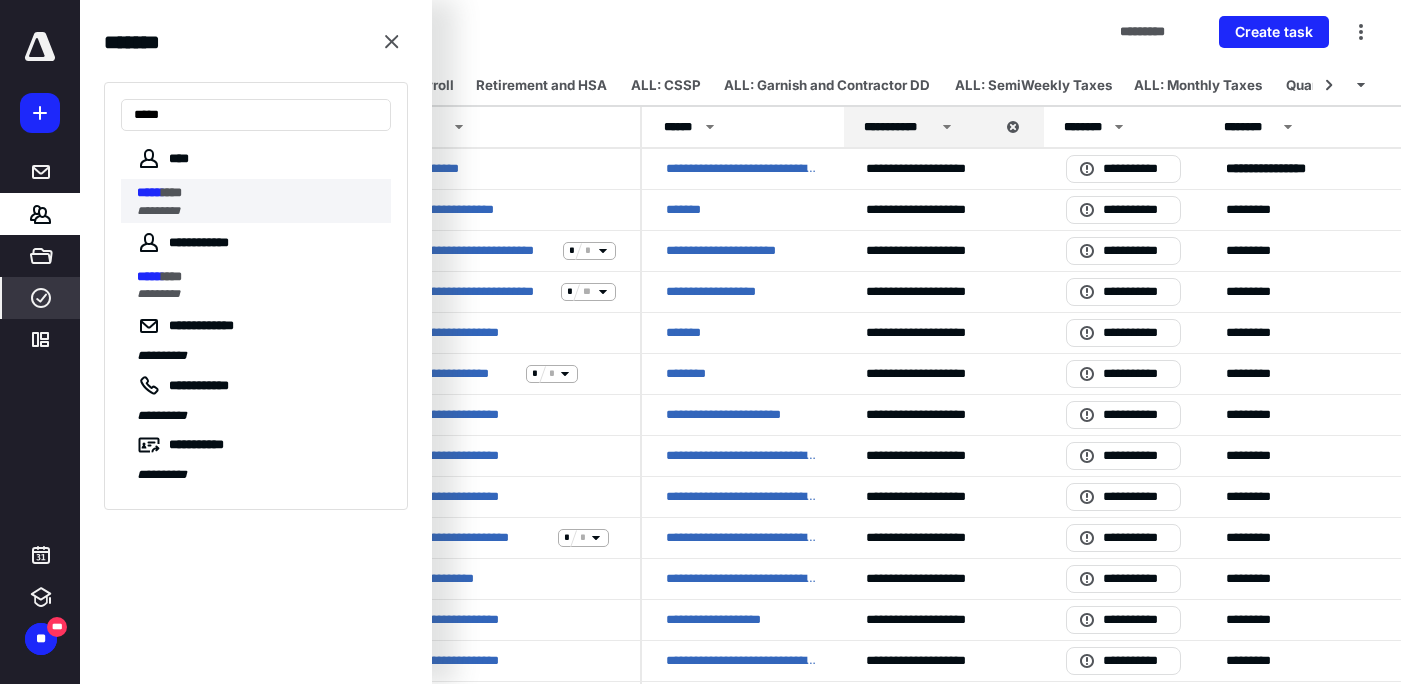 click on "****" at bounding box center (172, 192) 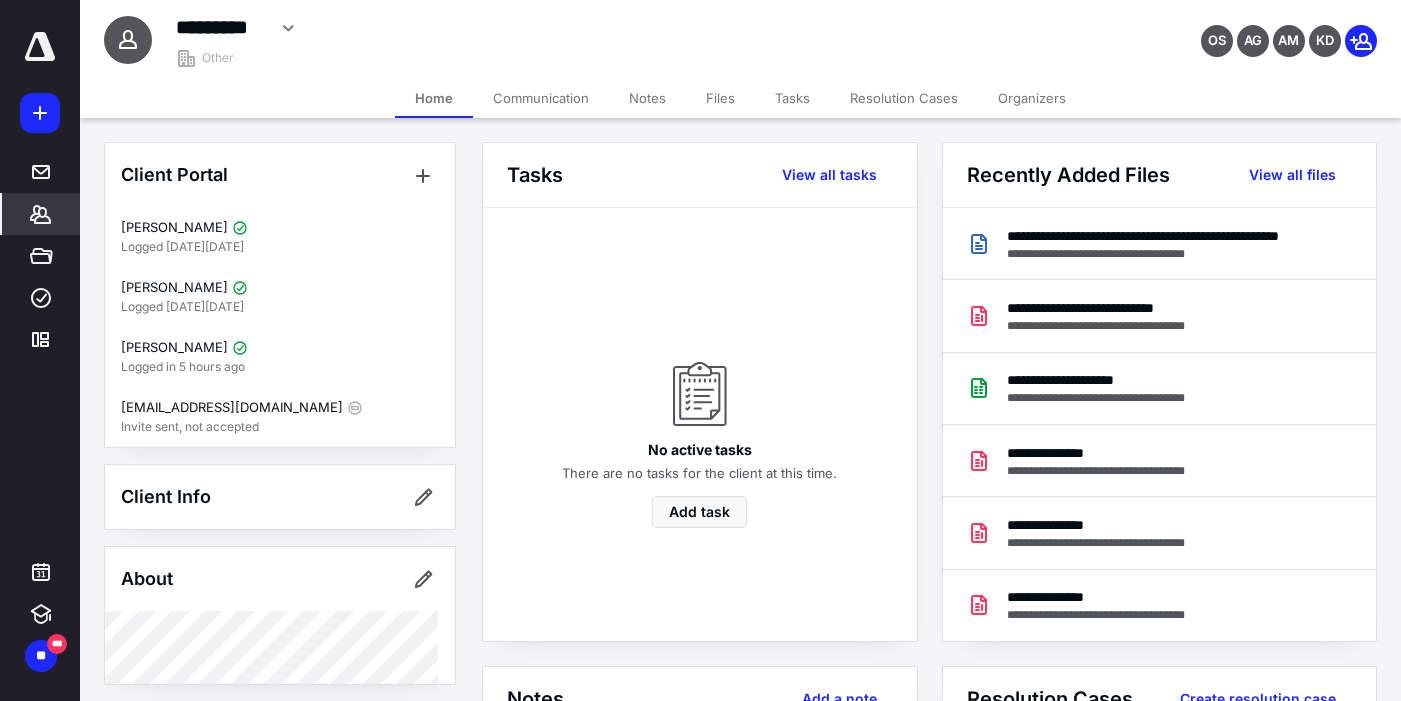click on "Files" at bounding box center (720, 98) 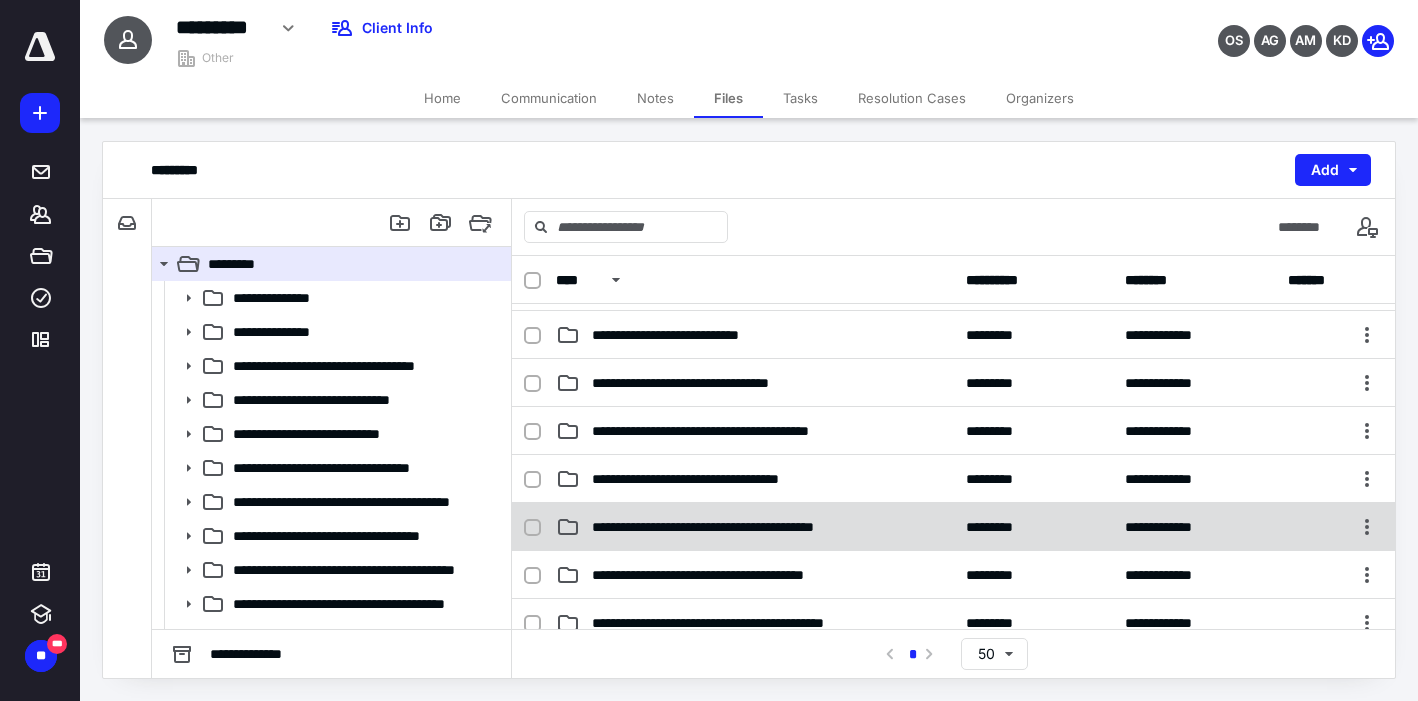 scroll, scrollTop: 192, scrollLeft: 0, axis: vertical 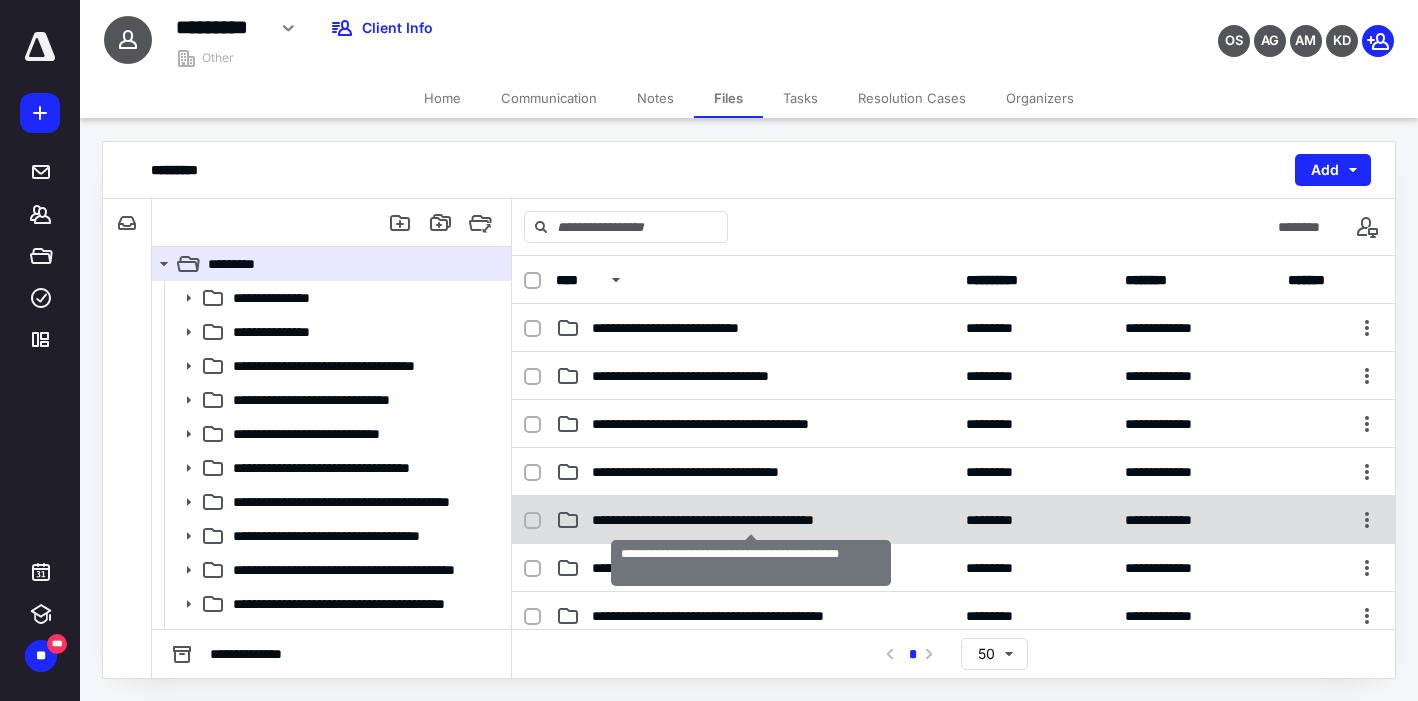 click on "**********" at bounding box center (751, 520) 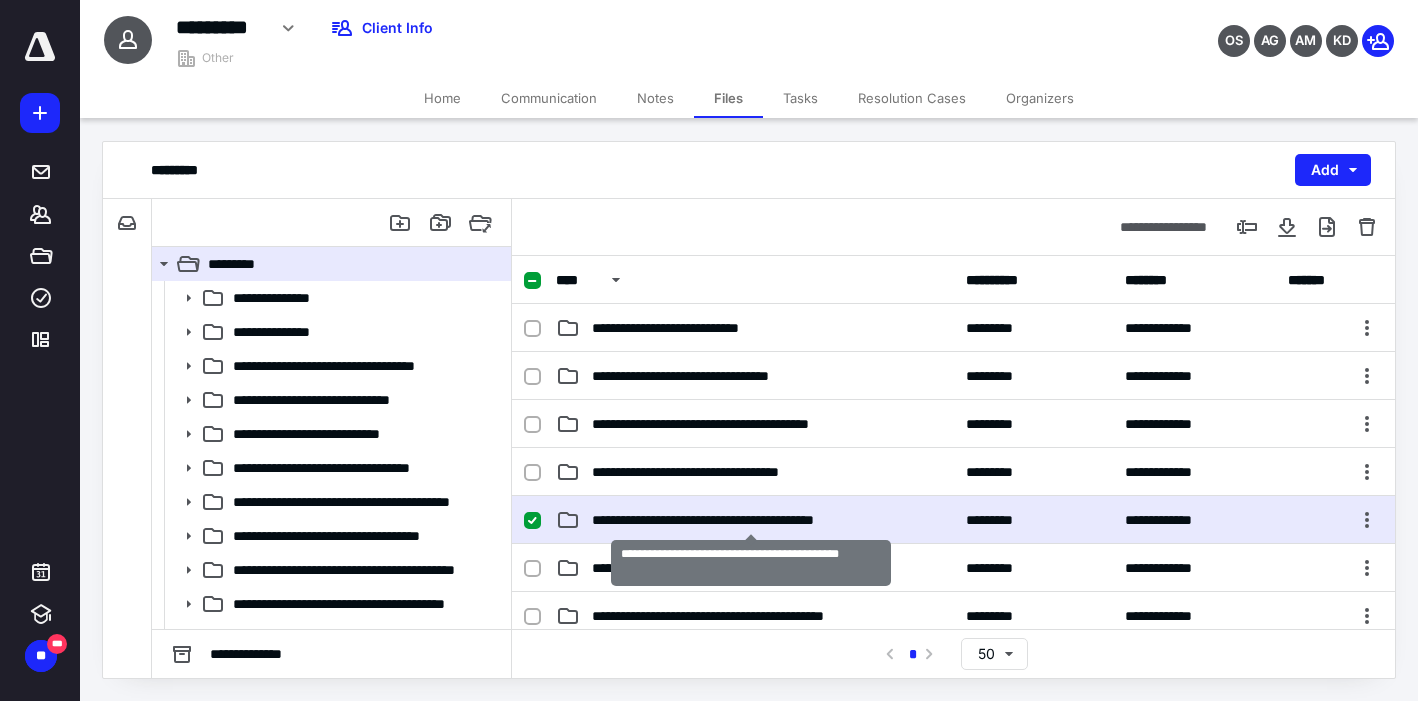 checkbox on "true" 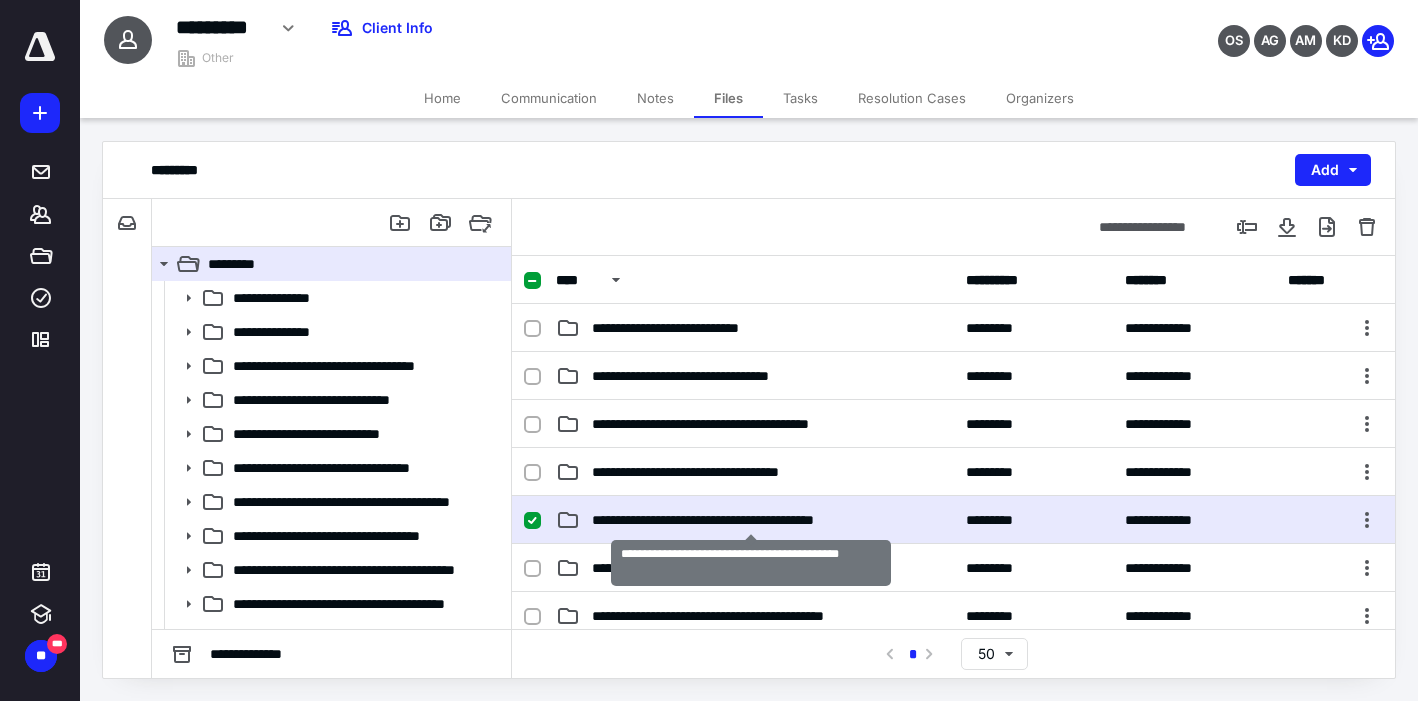 click on "**********" at bounding box center (751, 520) 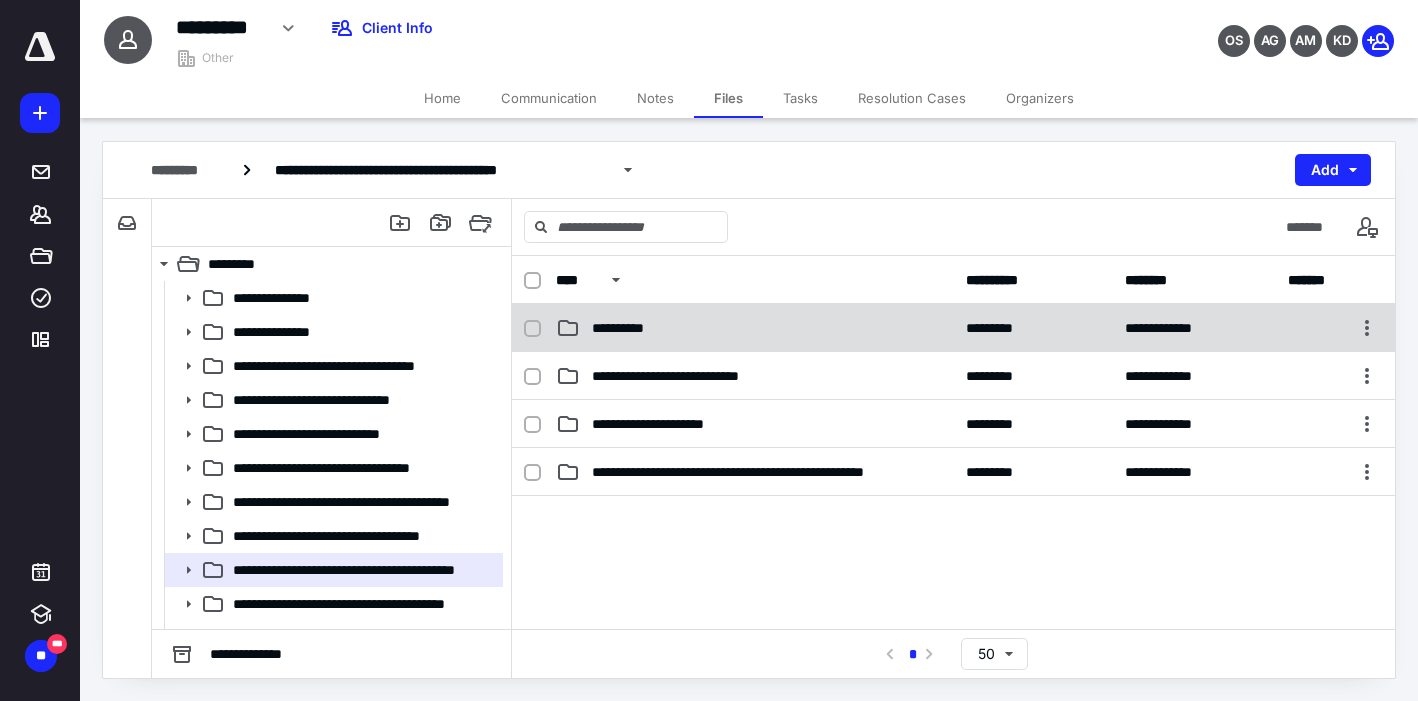 click on "**********" at bounding box center (628, 328) 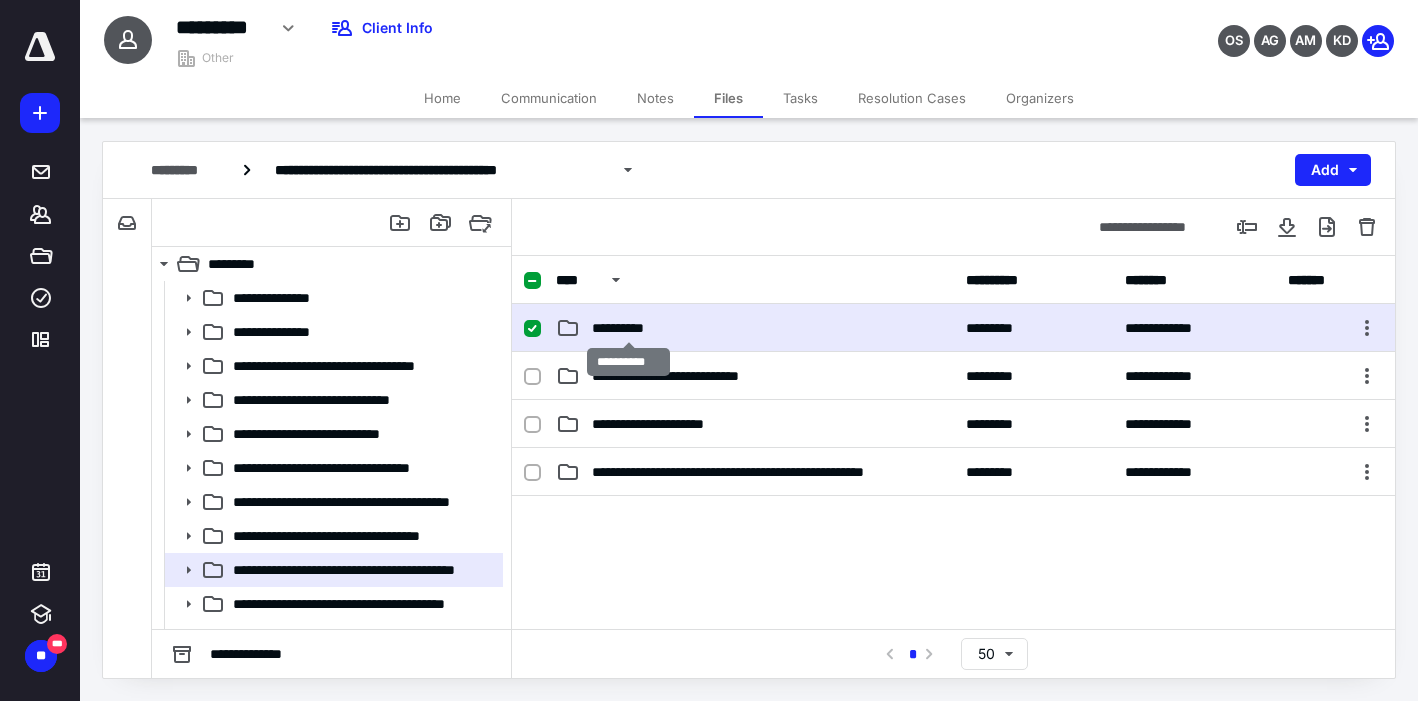 click on "**********" at bounding box center (628, 328) 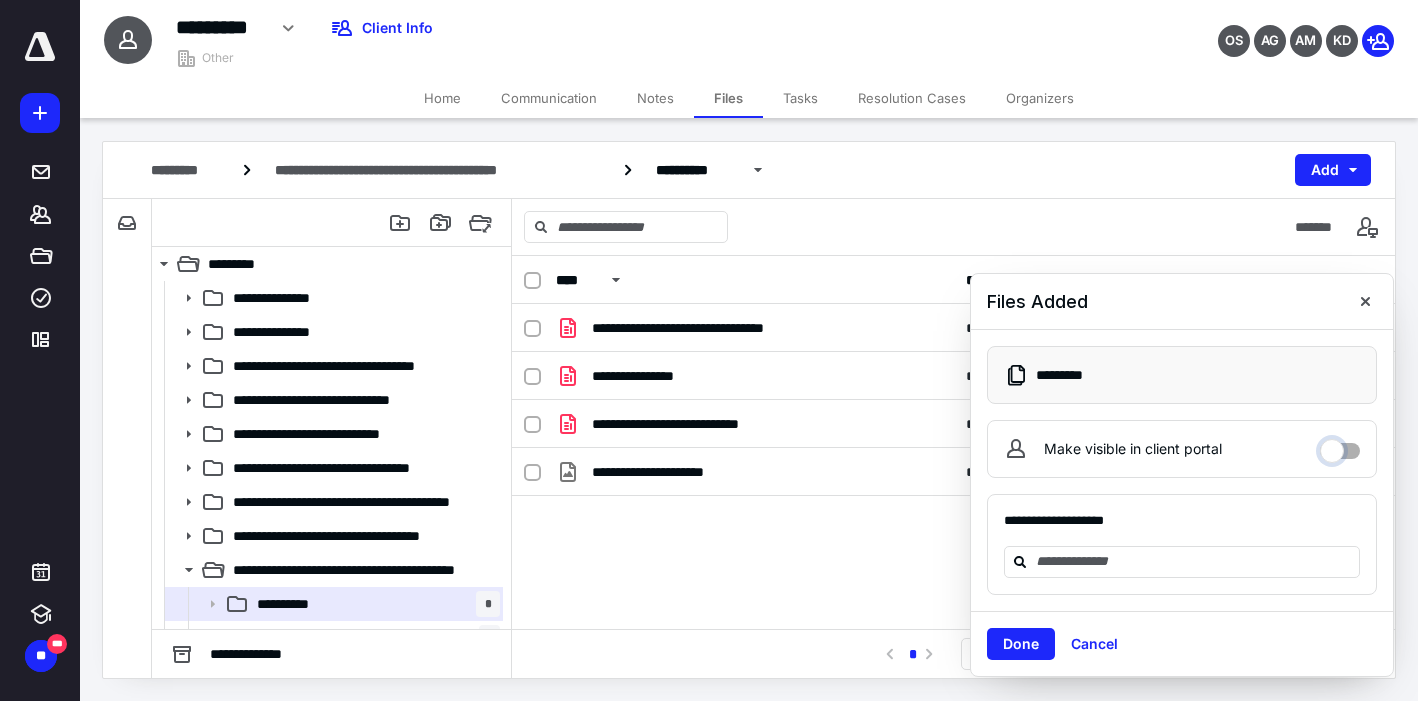 click on "Make visible in client portal" at bounding box center [1340, 446] 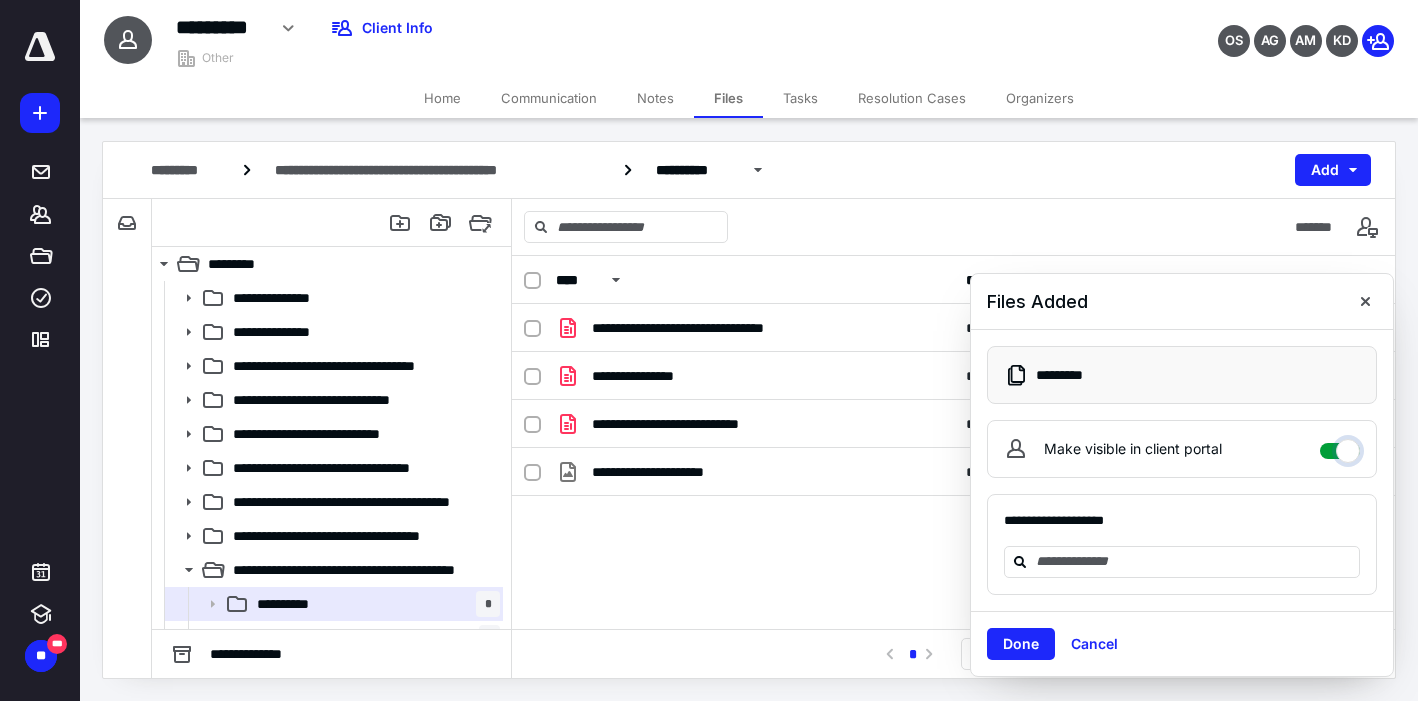 checkbox on "****" 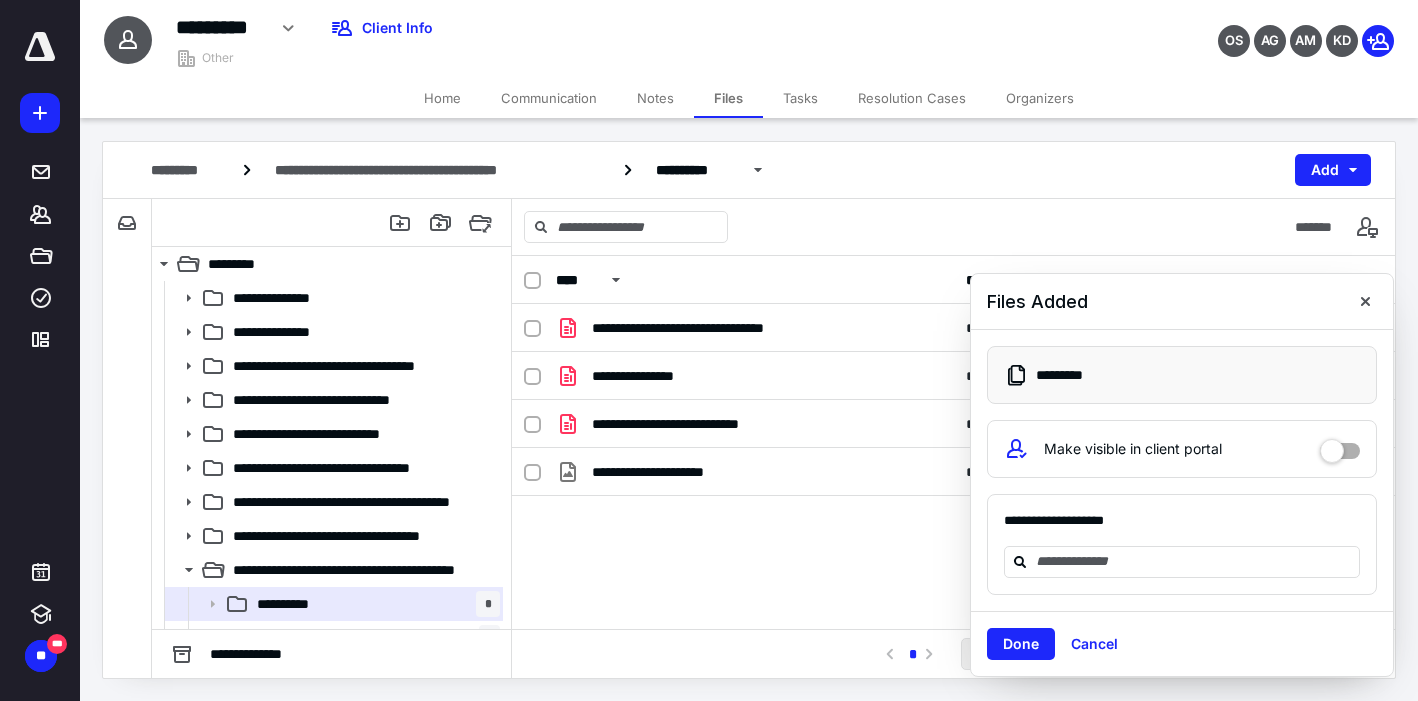 click on "Done" at bounding box center [1021, 644] 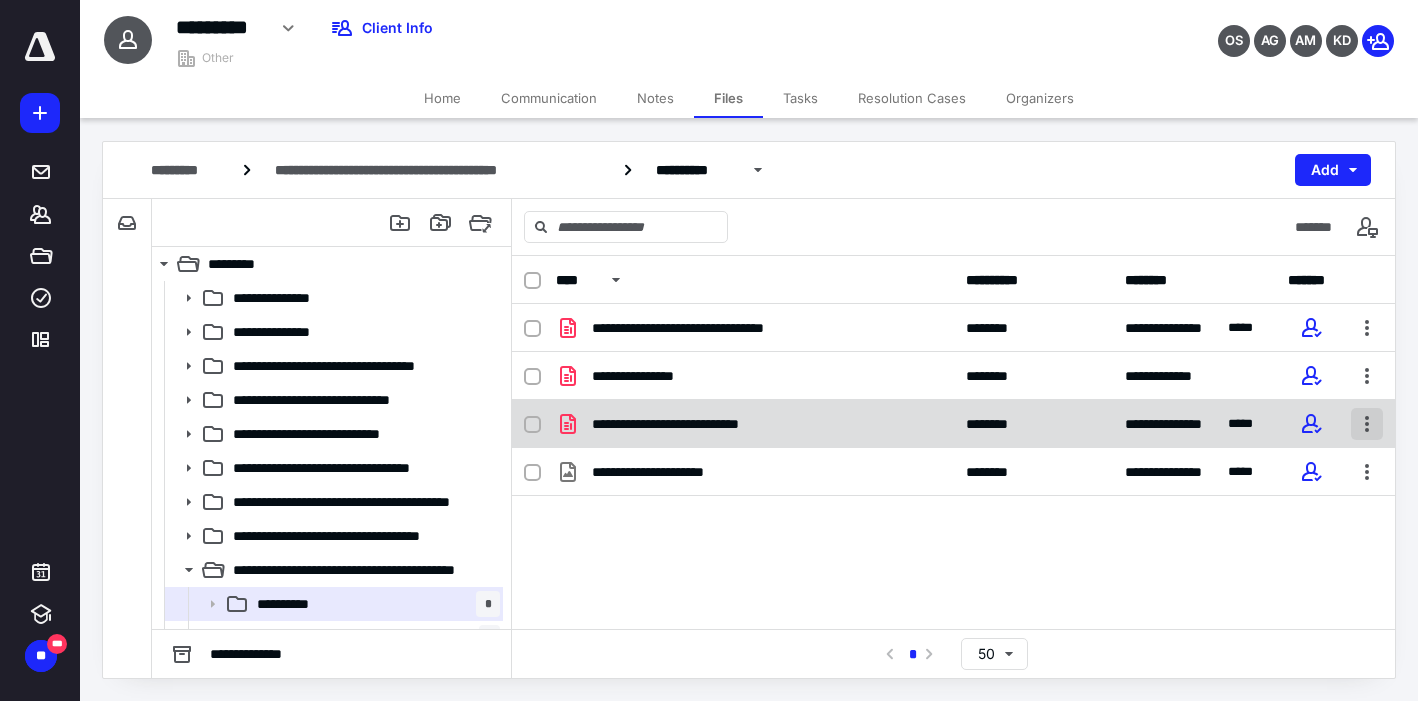 click at bounding box center (1367, 424) 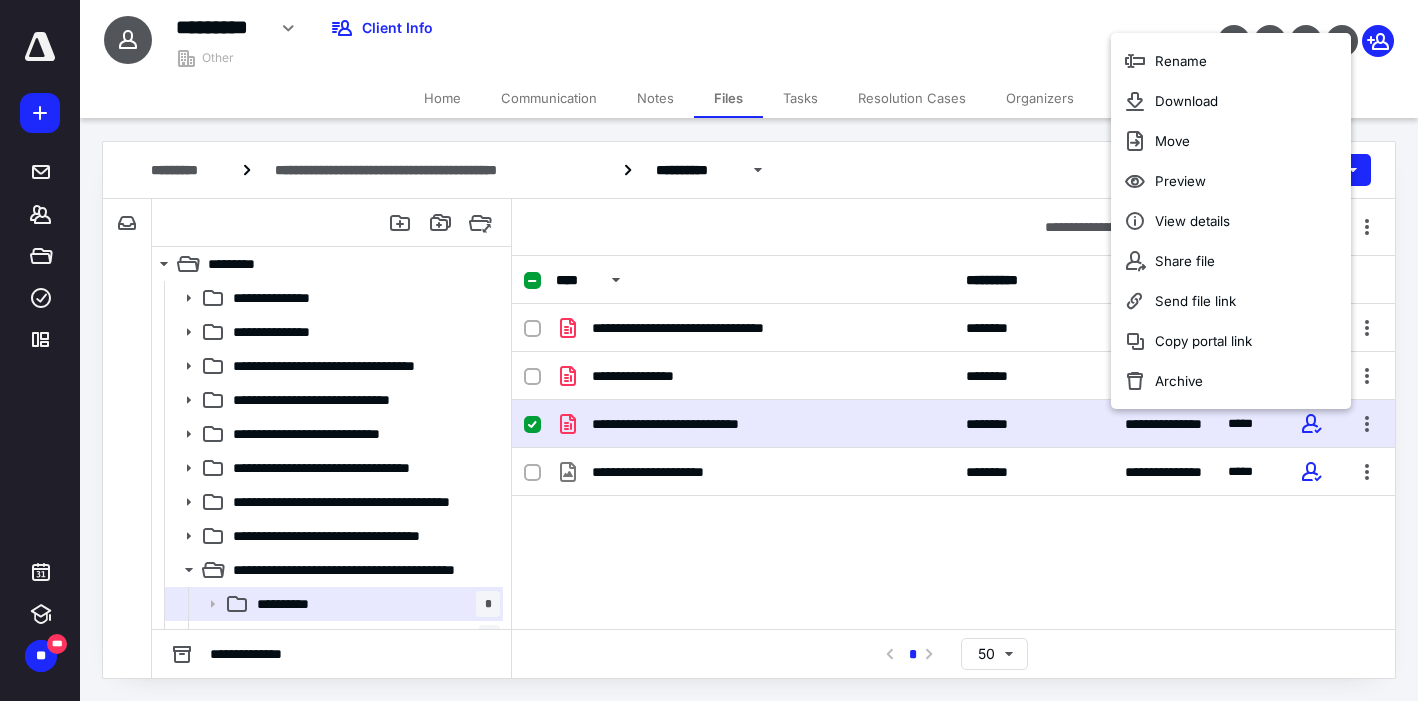 click on "**********" at bounding box center [953, 454] 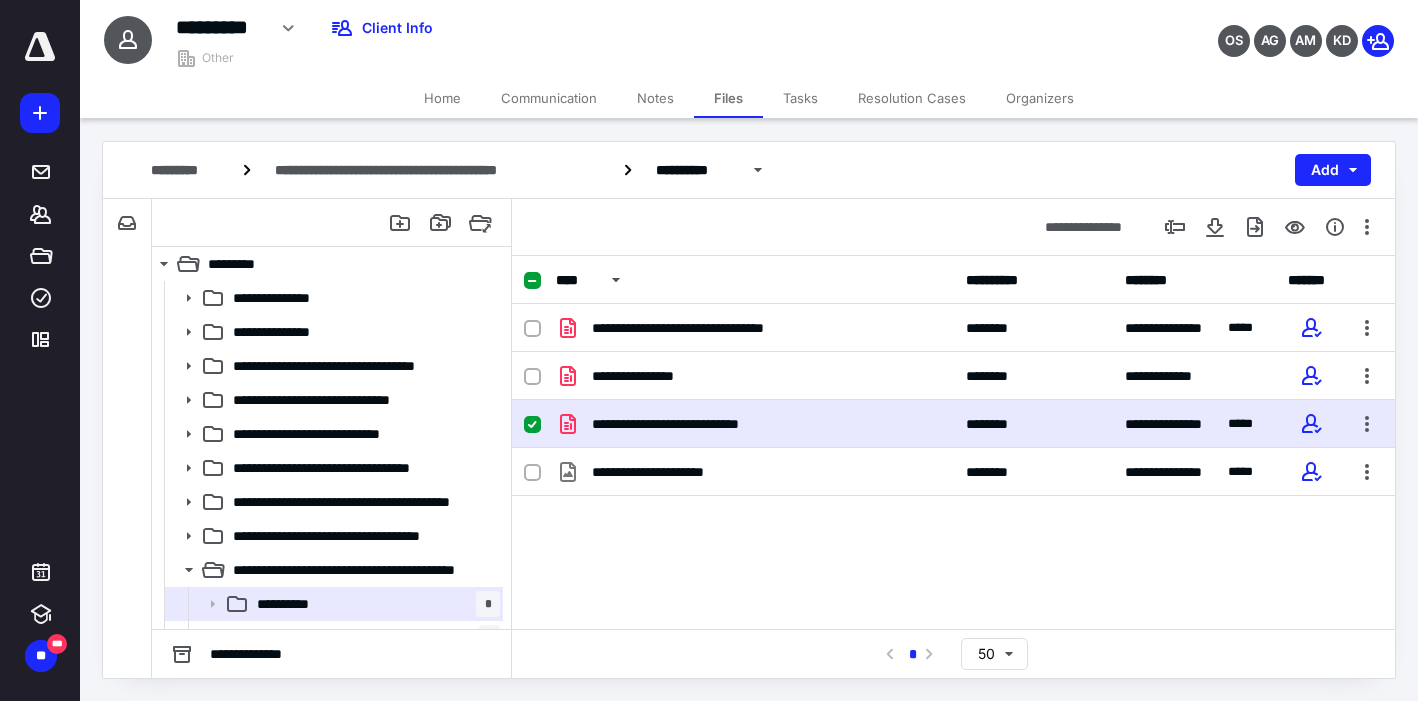 click on "**********" at bounding box center (953, 454) 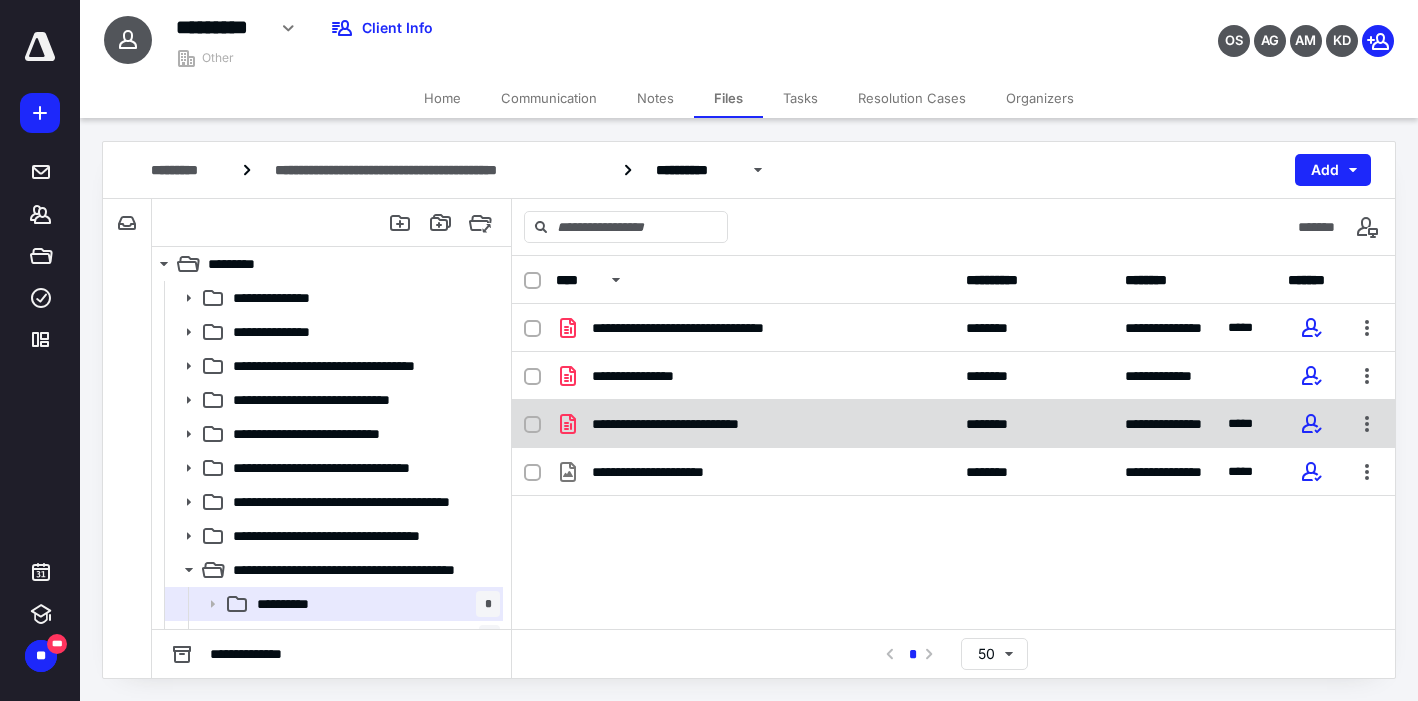 checkbox on "true" 